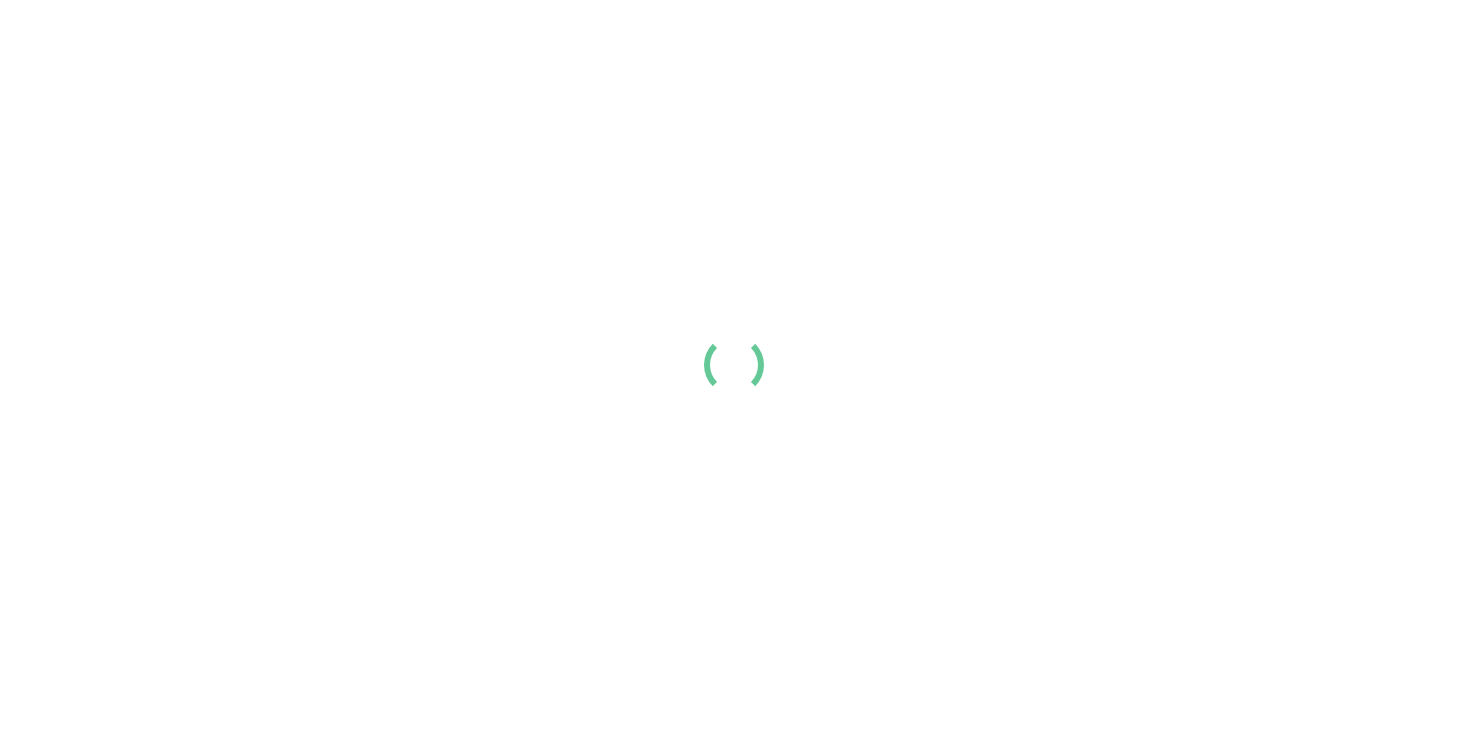 scroll, scrollTop: 0, scrollLeft: 0, axis: both 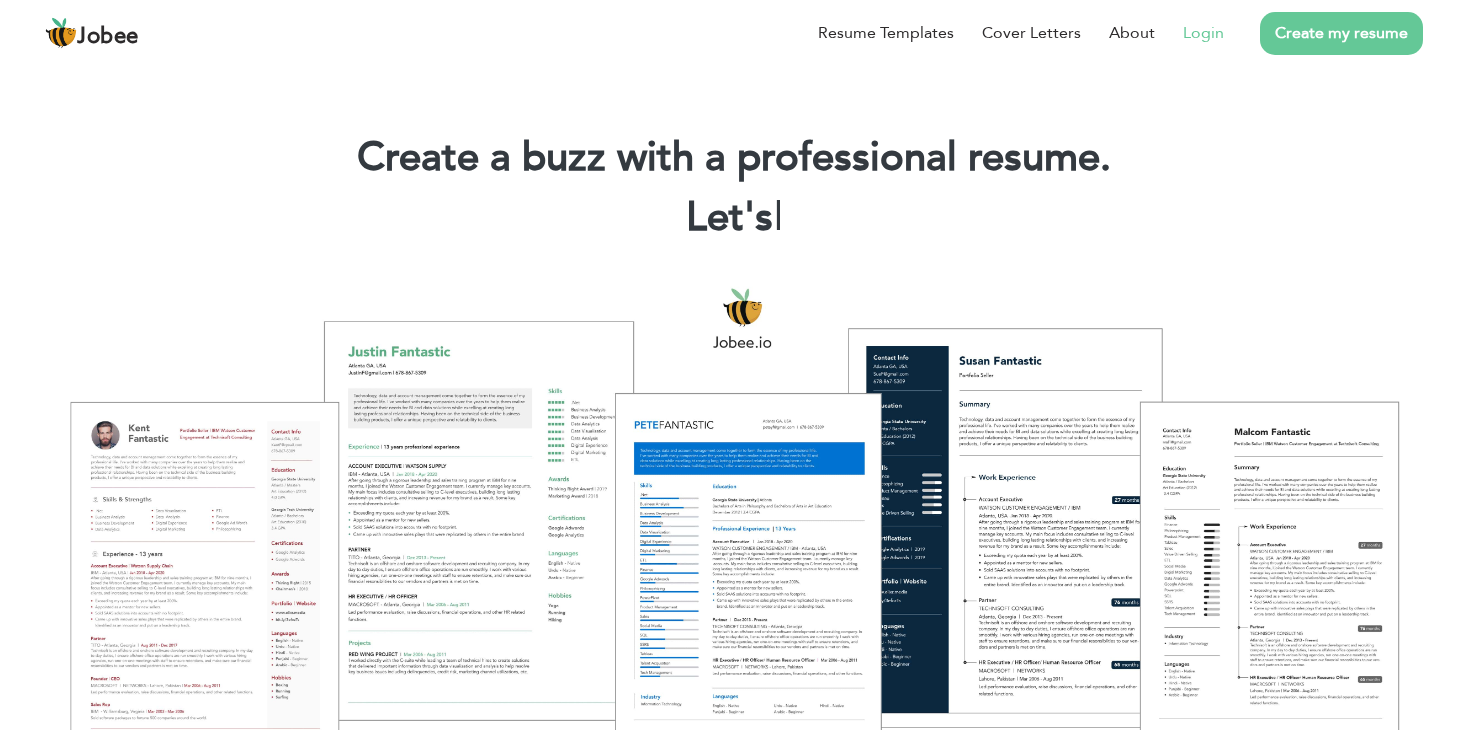 click on "Login" at bounding box center (1189, 33) 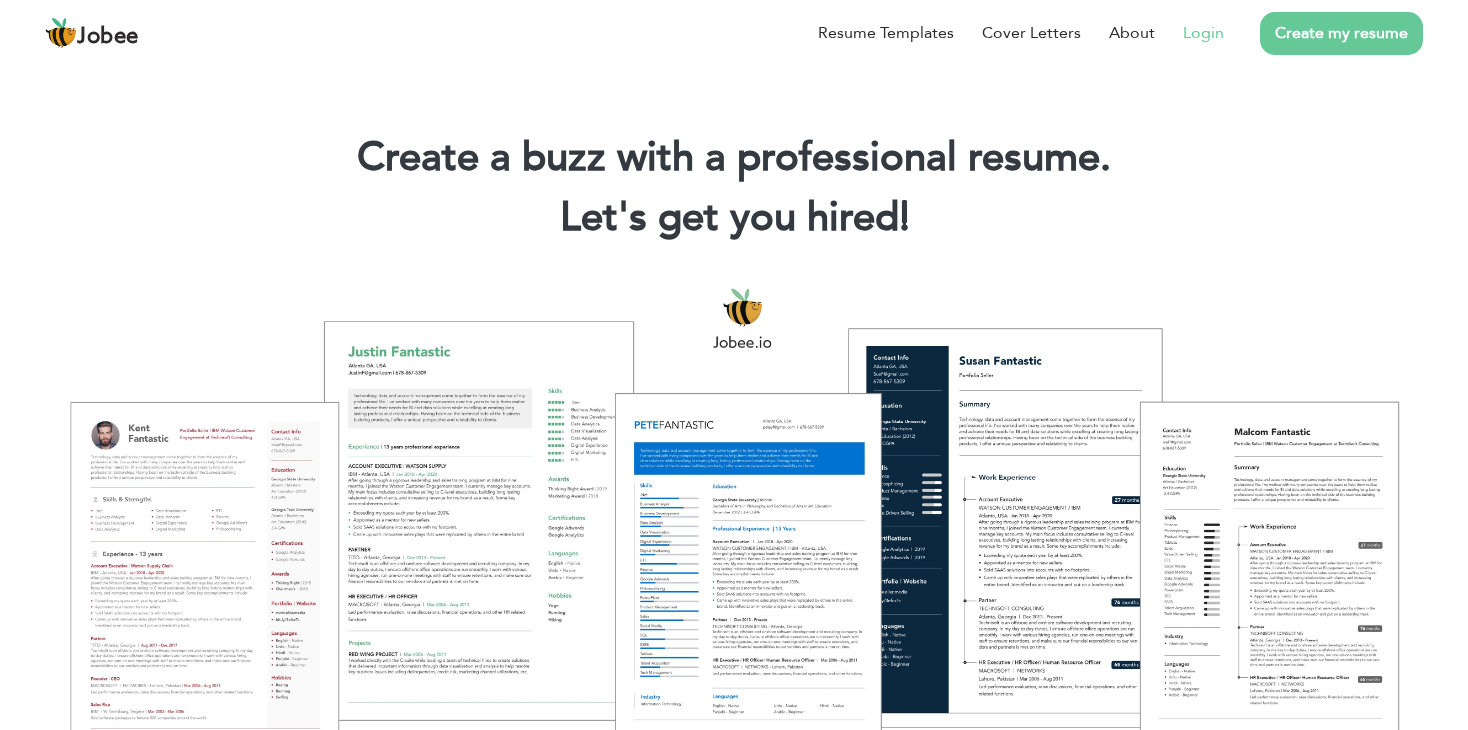 click on "Login" at bounding box center (1203, 33) 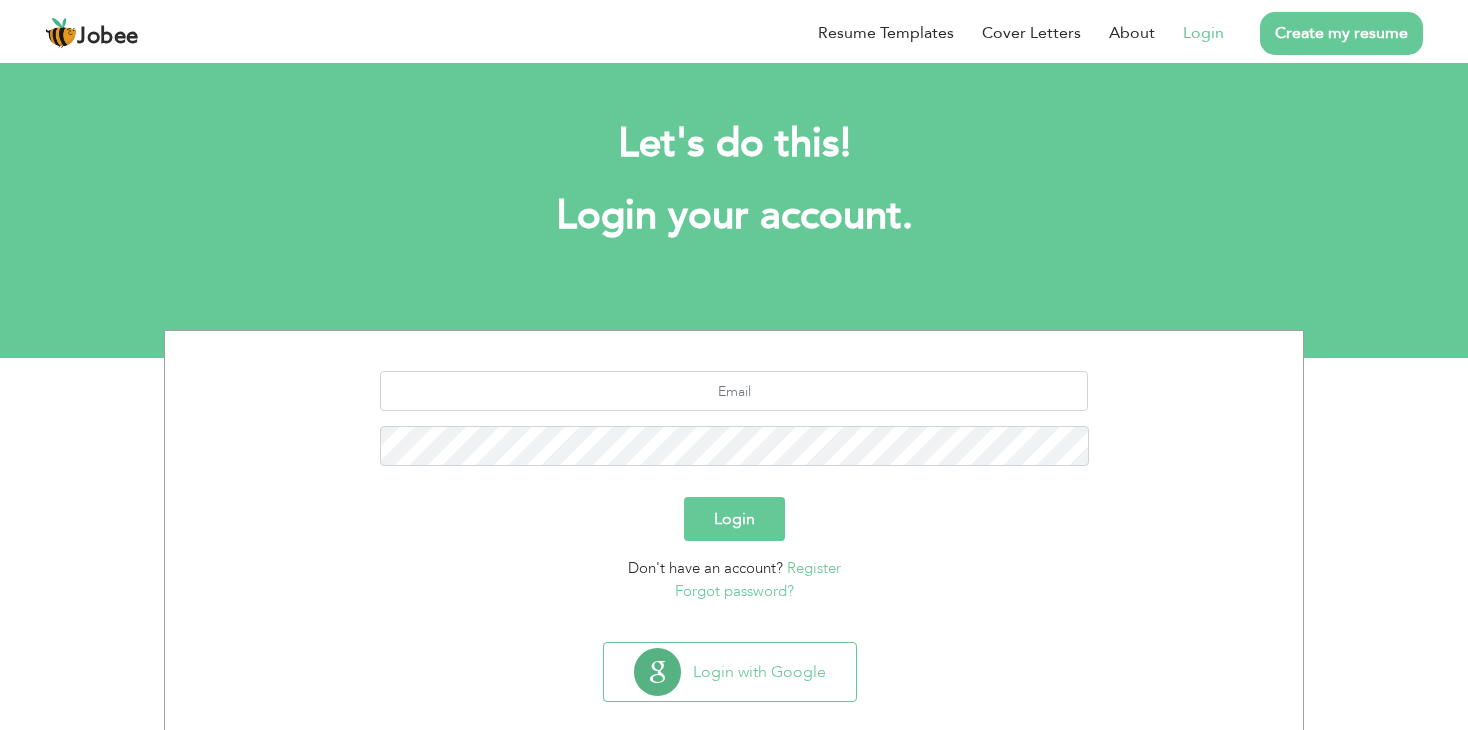 scroll, scrollTop: 0, scrollLeft: 0, axis: both 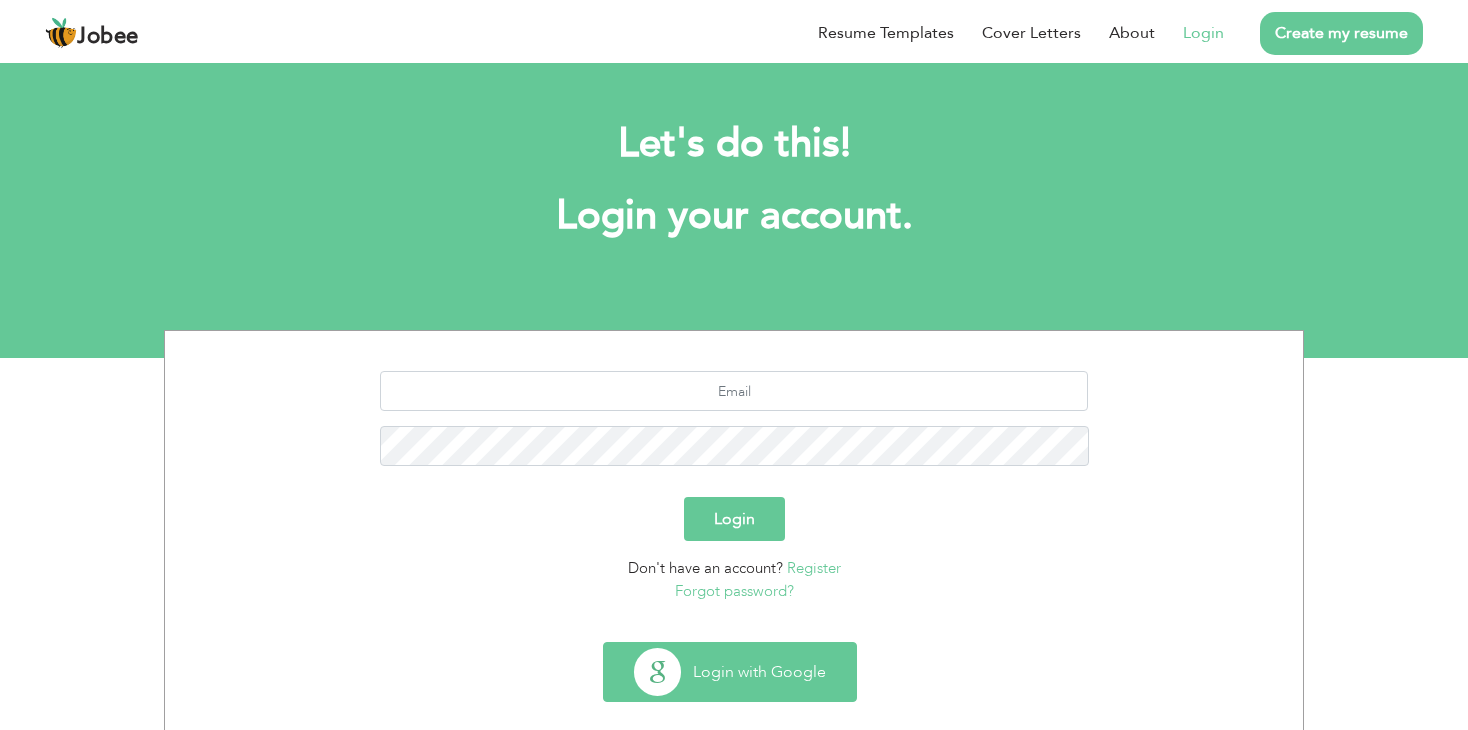 click on "Login with Google" at bounding box center [730, 672] 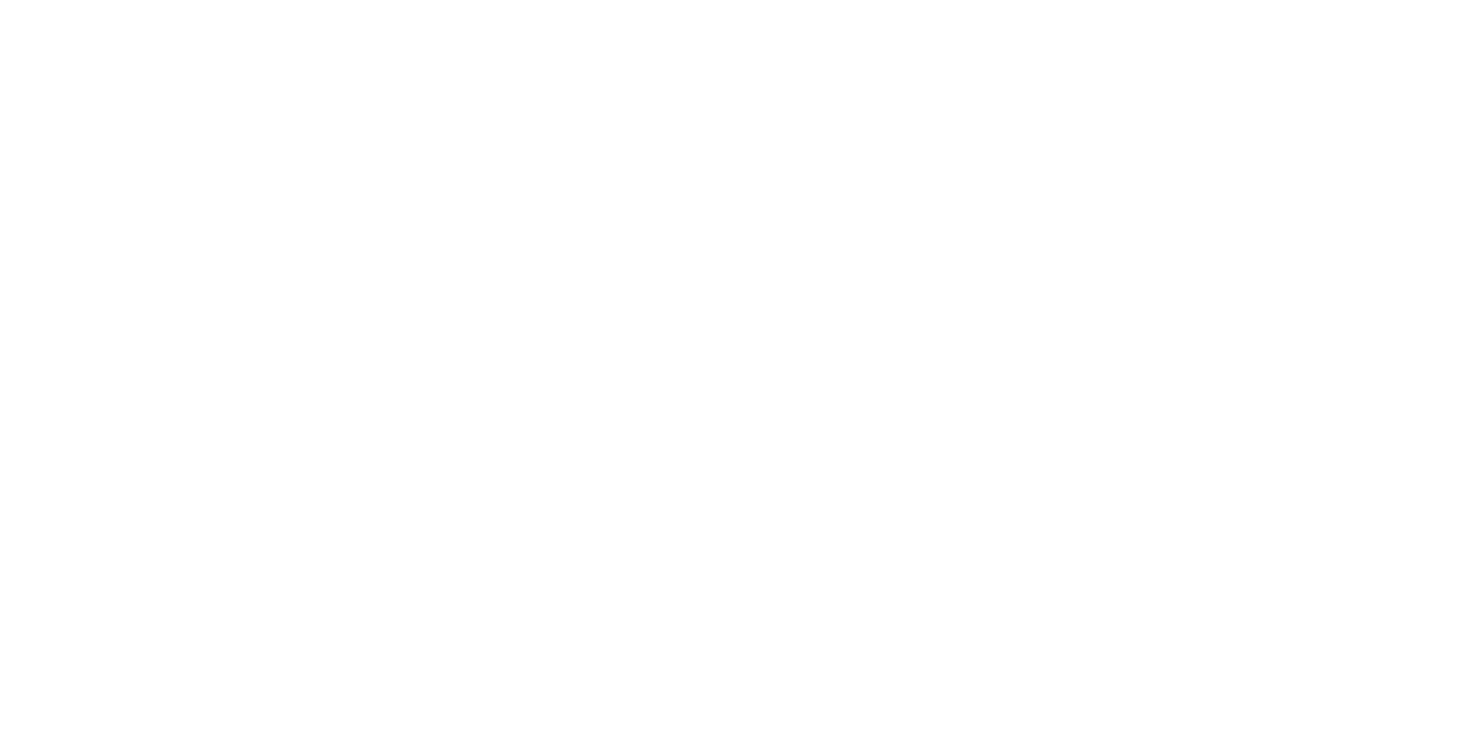 scroll, scrollTop: 0, scrollLeft: 0, axis: both 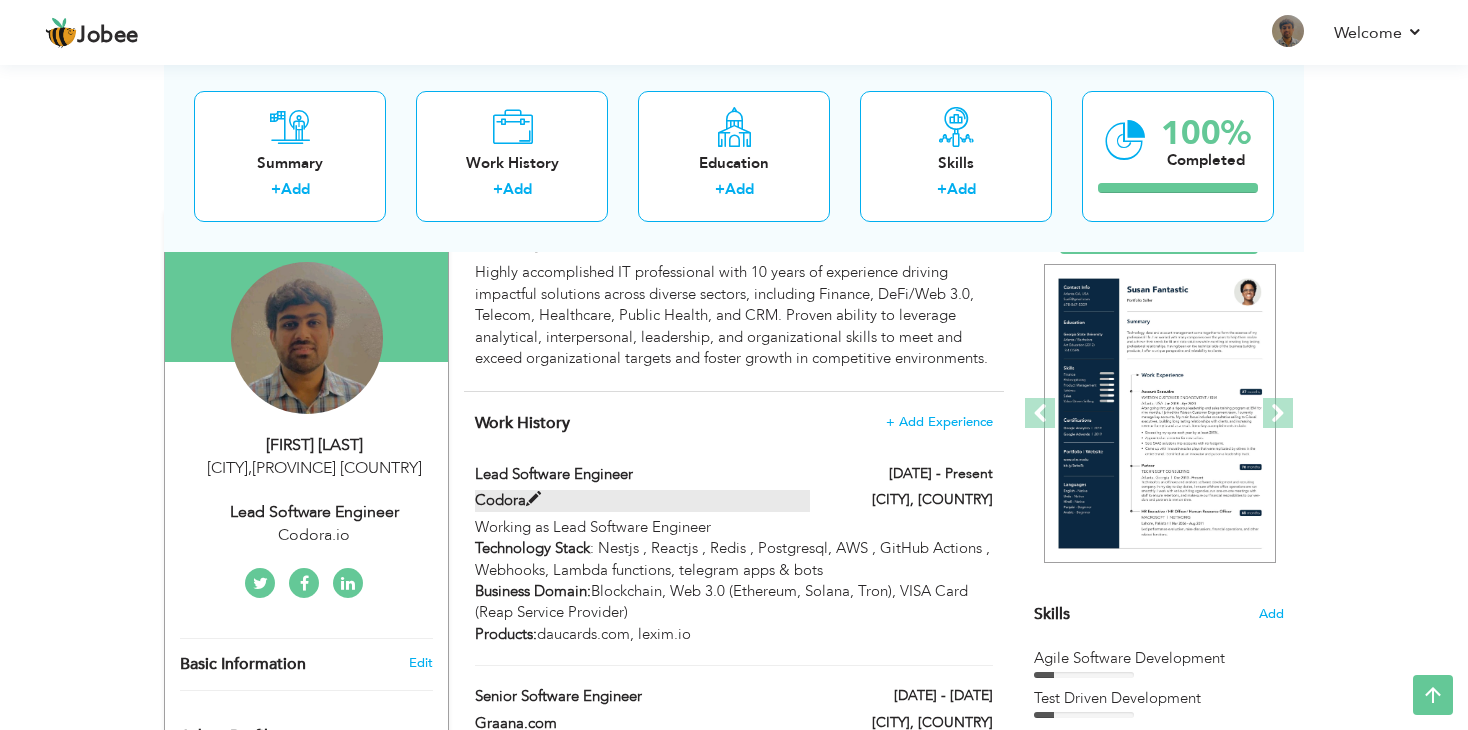 click on "Codora" at bounding box center (643, 500) 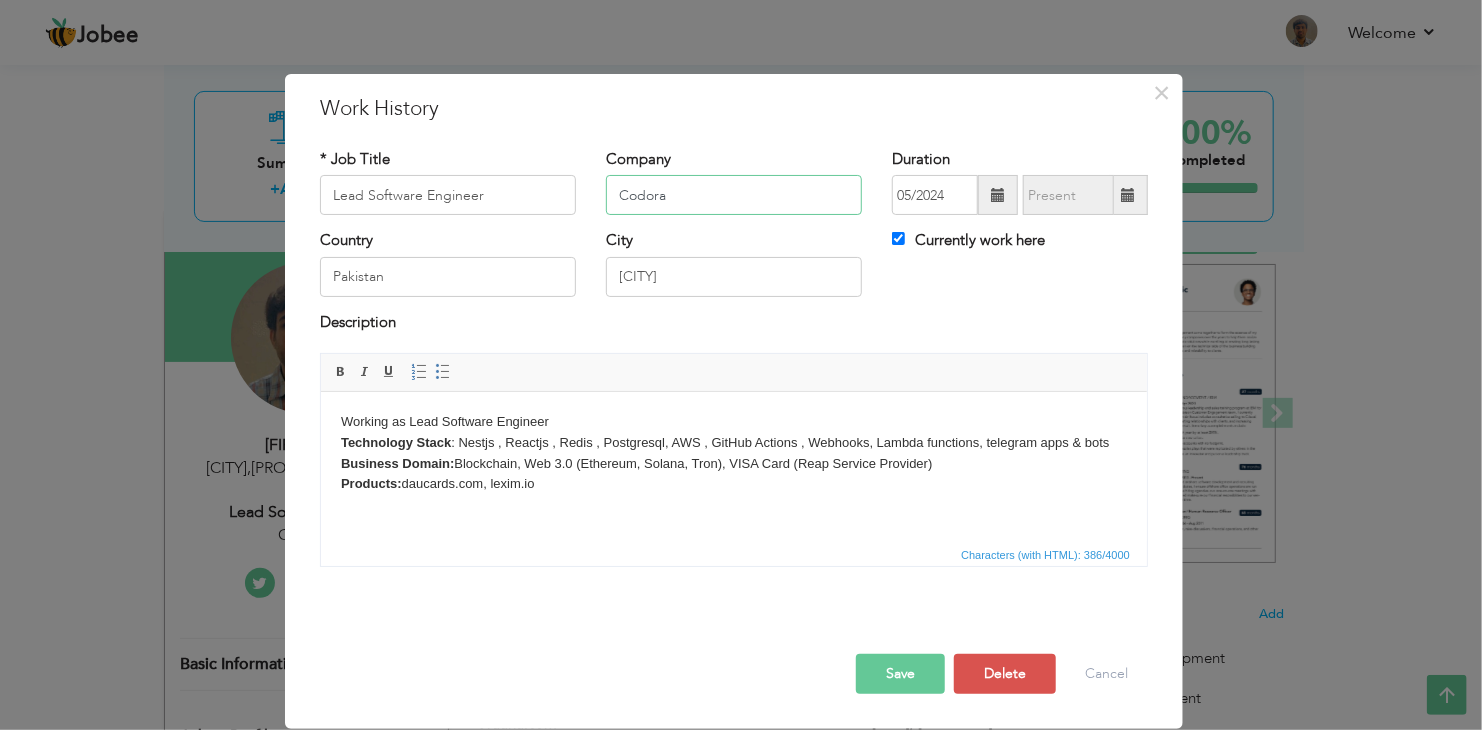 click on "Codora" at bounding box center [734, 195] 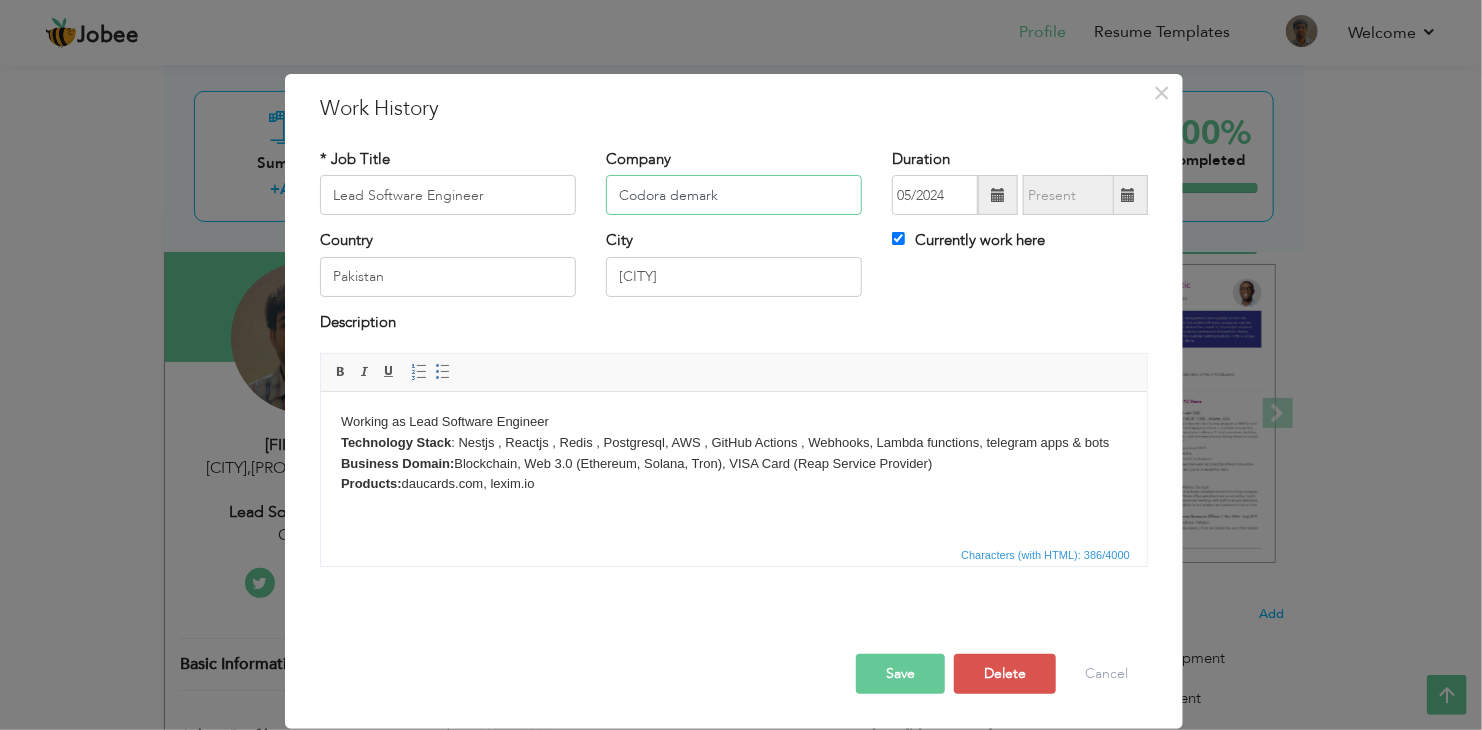 type on "Codora demark" 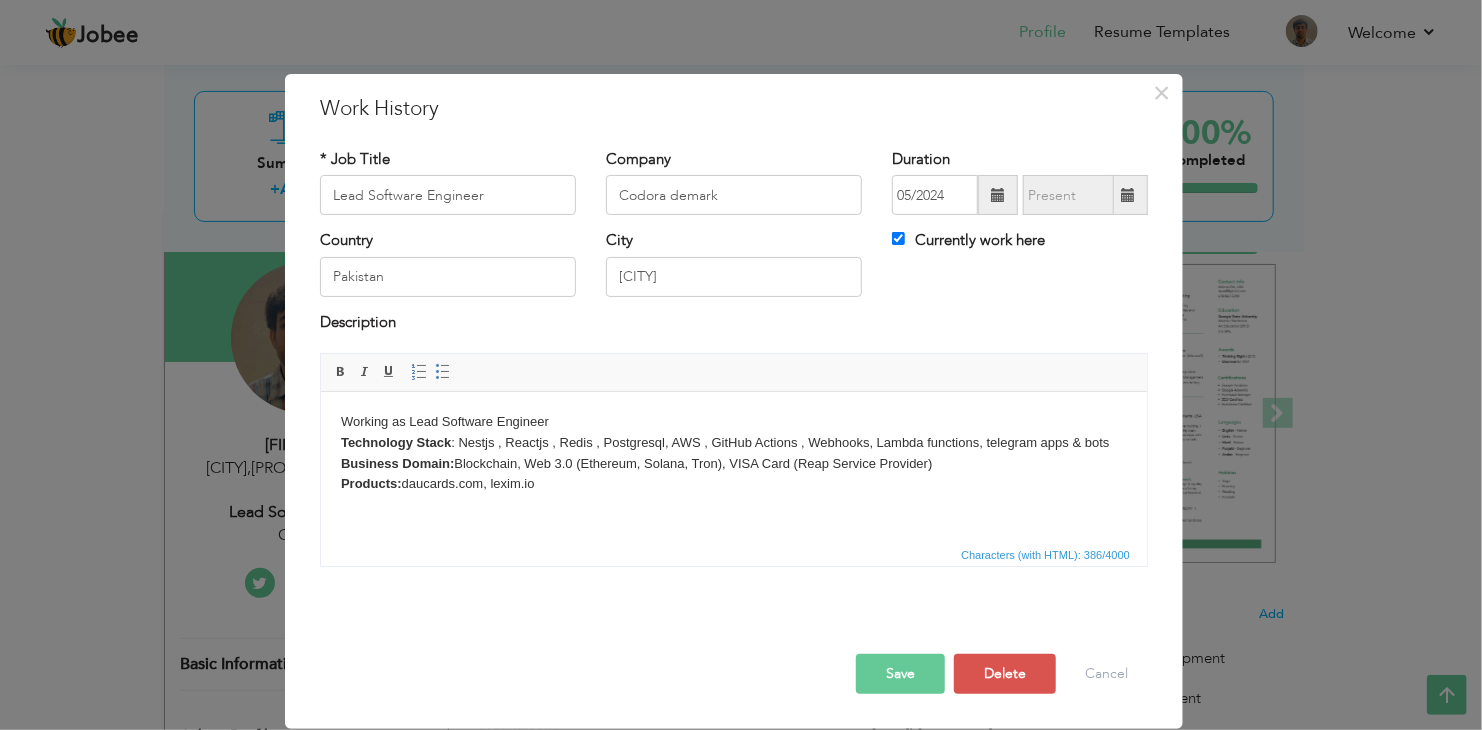 drag, startPoint x: 410, startPoint y: 425, endPoint x: 585, endPoint y: 421, distance: 175.04572 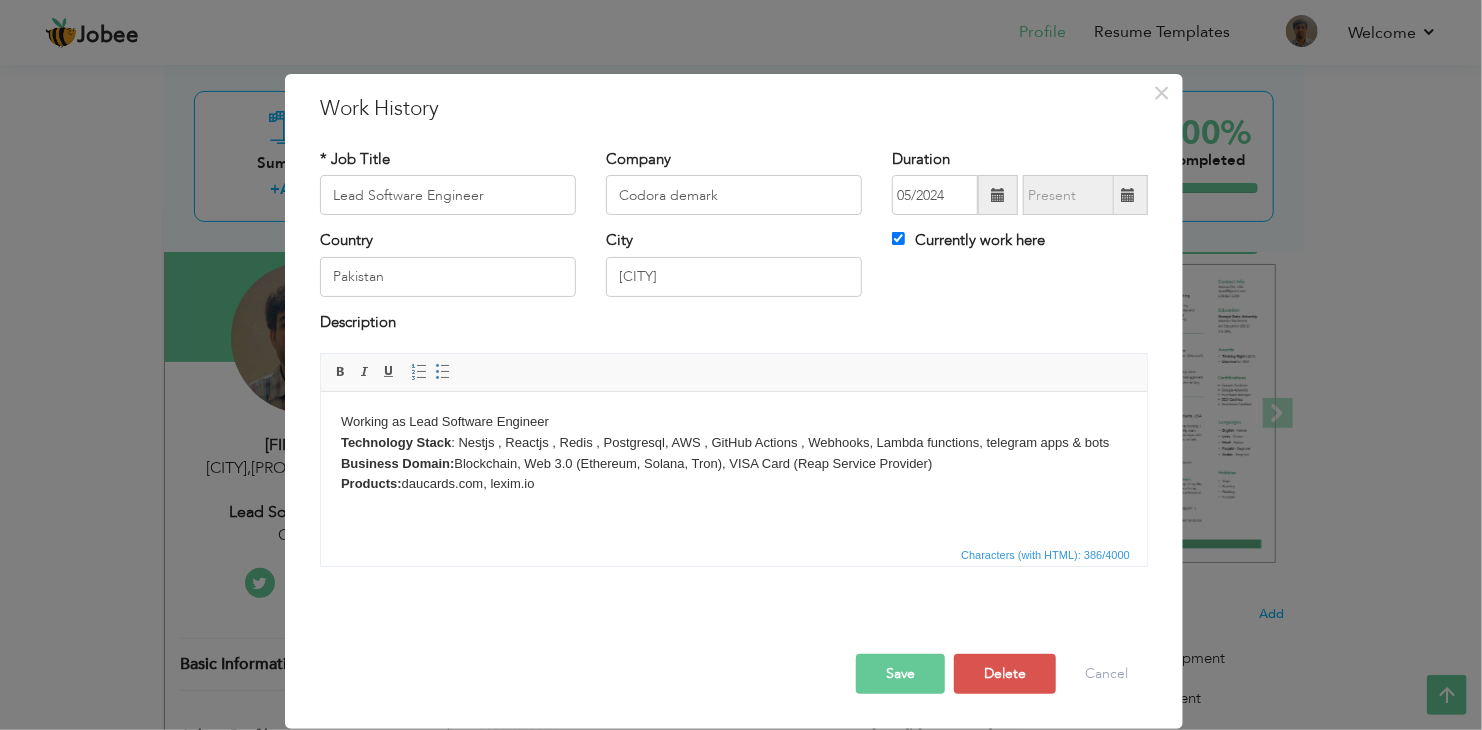 type 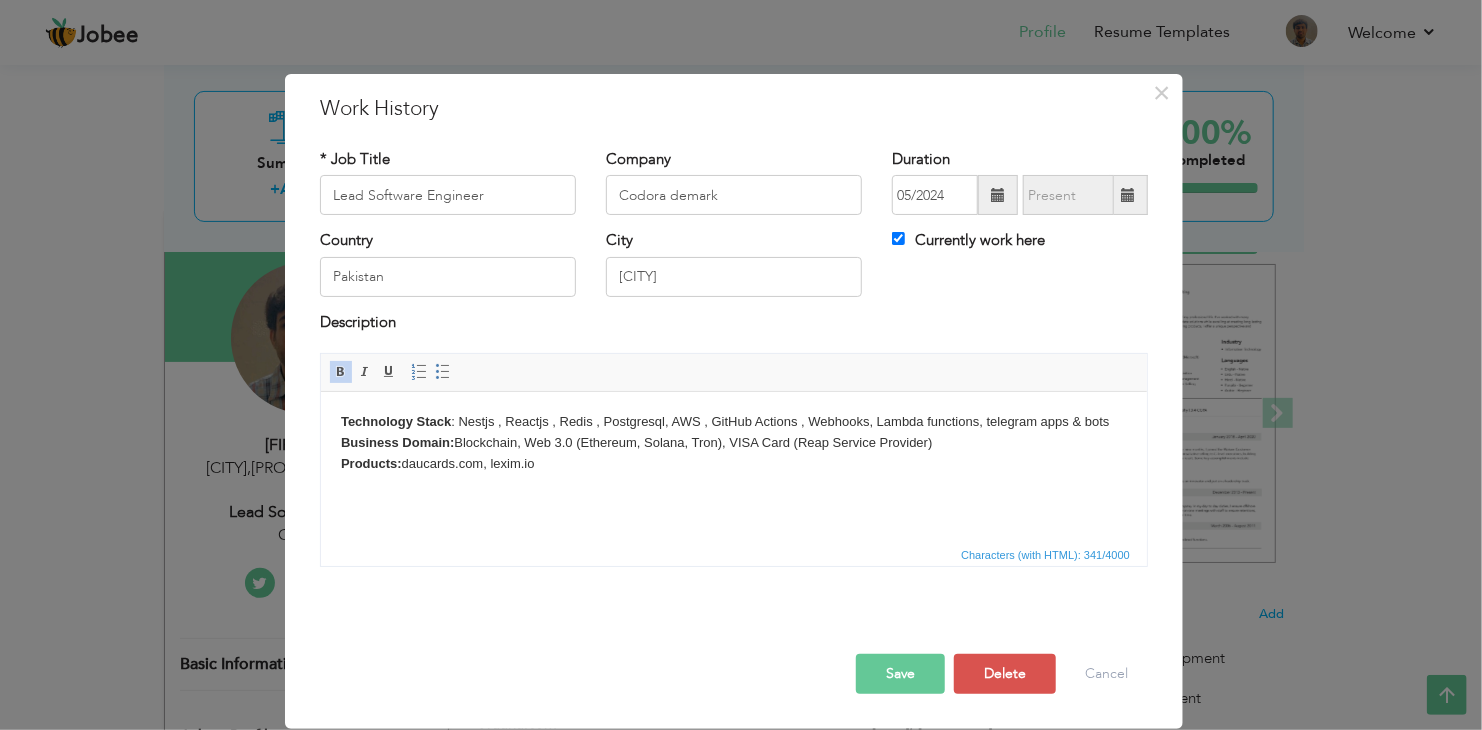 click on "Save" at bounding box center (900, 674) 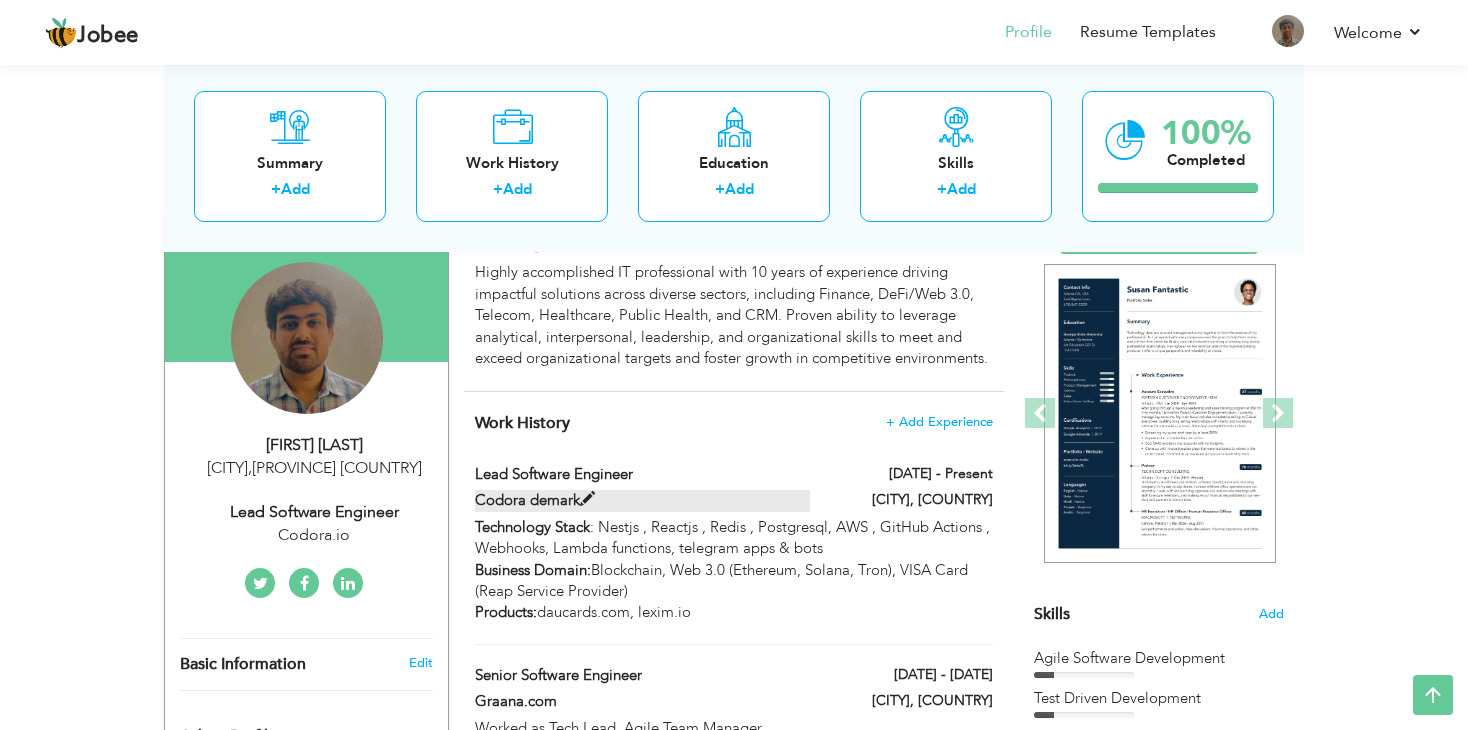 click at bounding box center (587, 499) 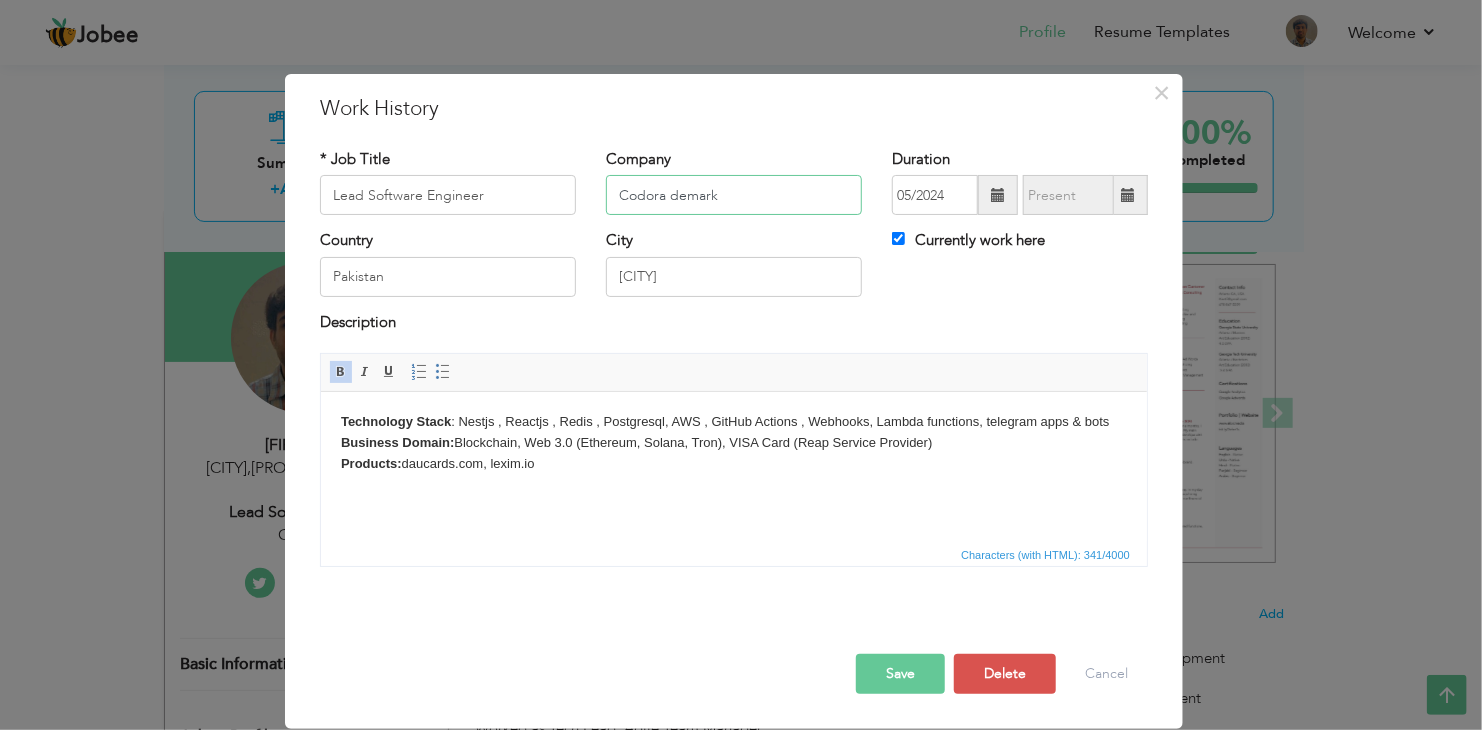 click on "Codora demark" at bounding box center (734, 195) 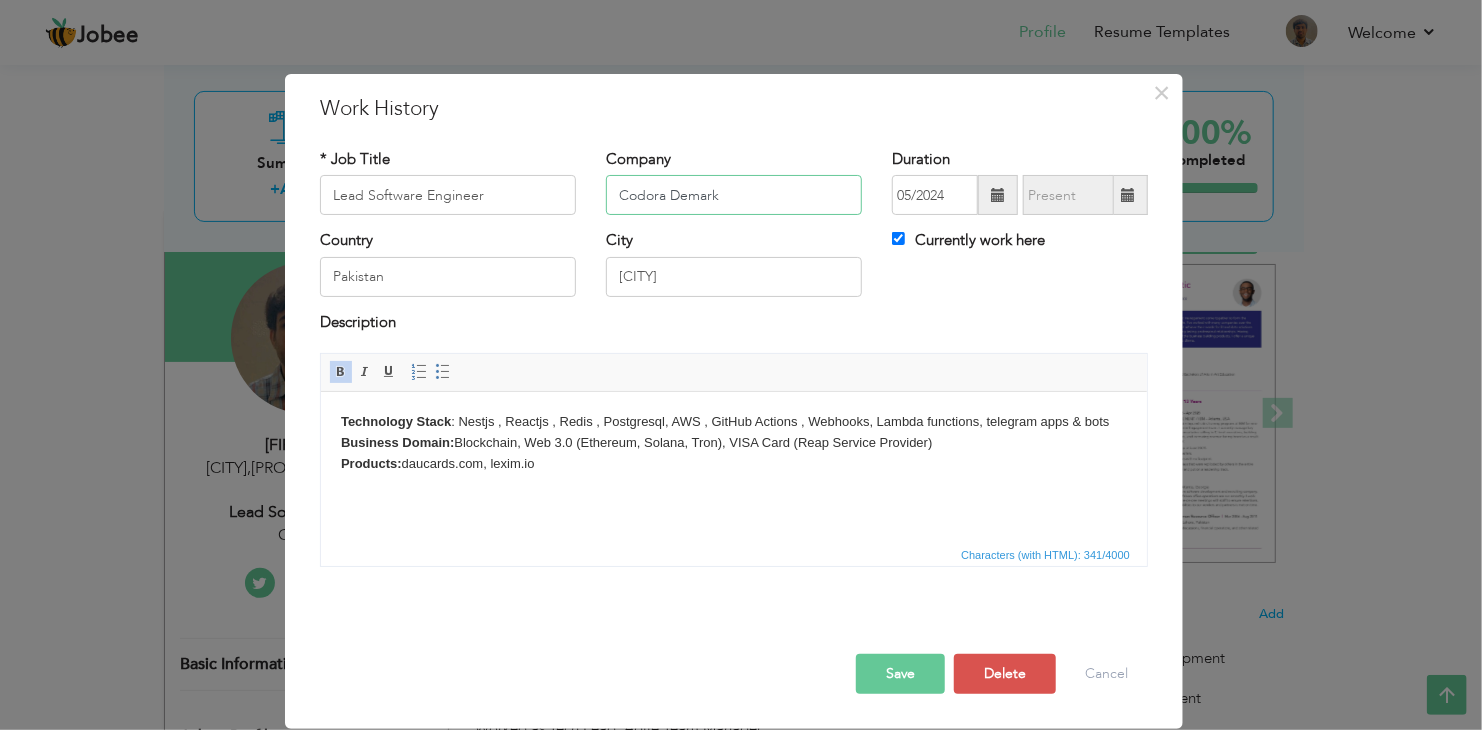 type on "Codora Demark" 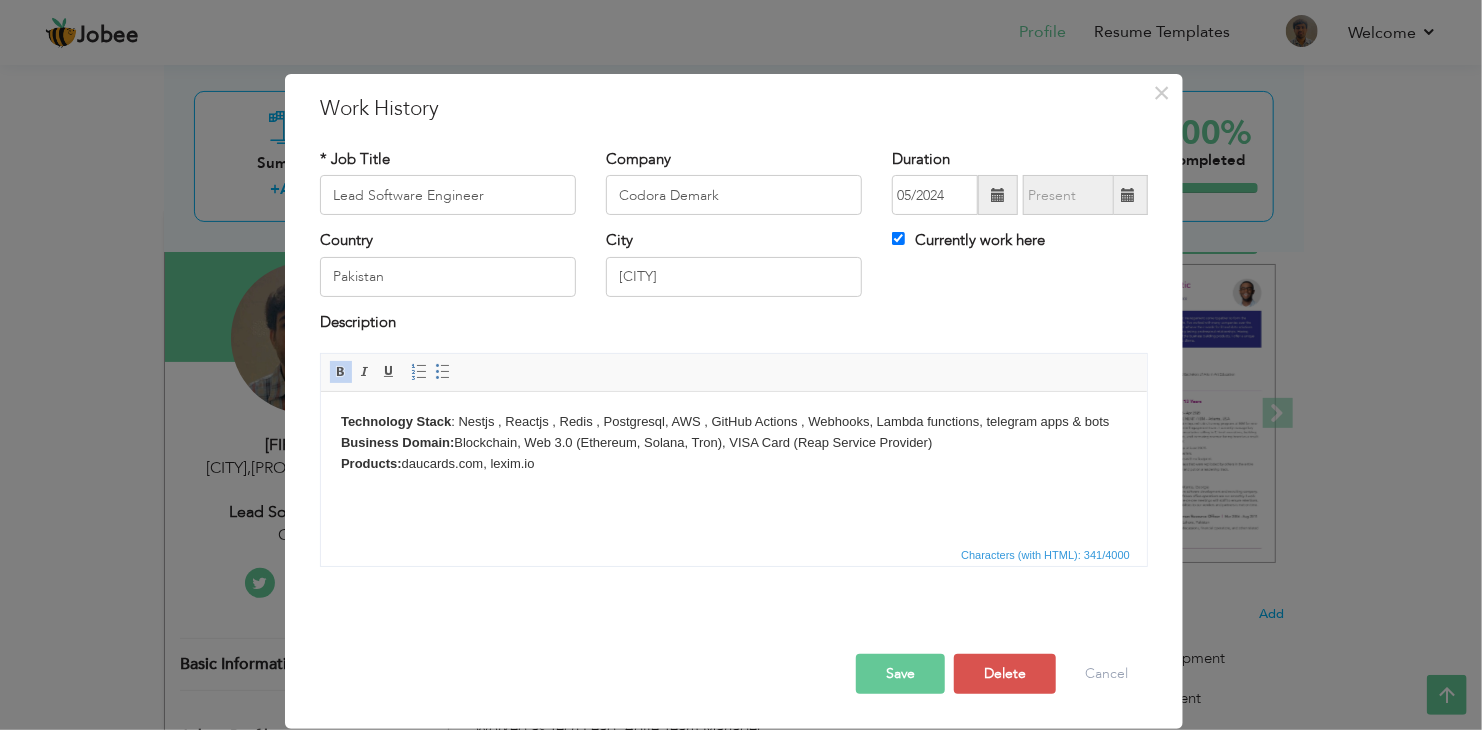 click on "Save" at bounding box center (900, 674) 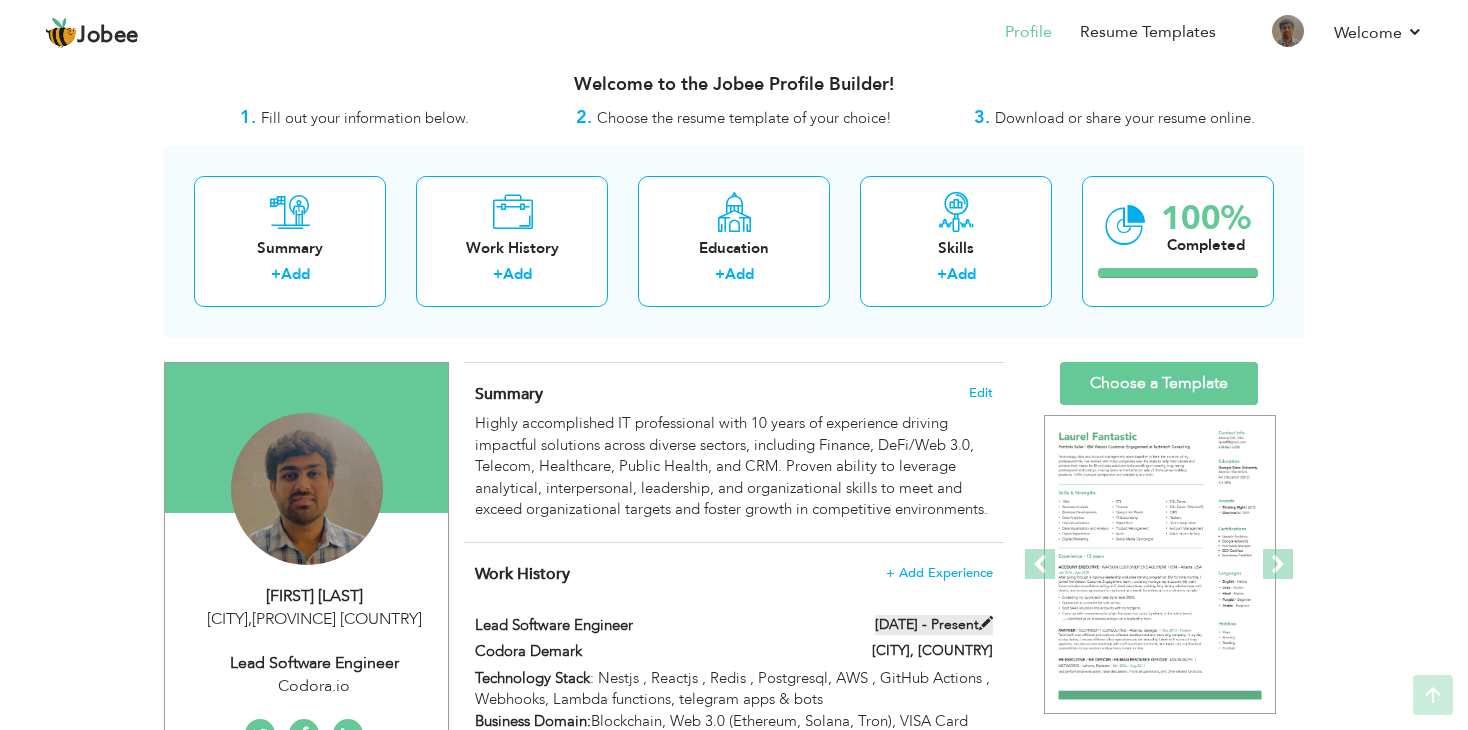 scroll, scrollTop: 0, scrollLeft: 0, axis: both 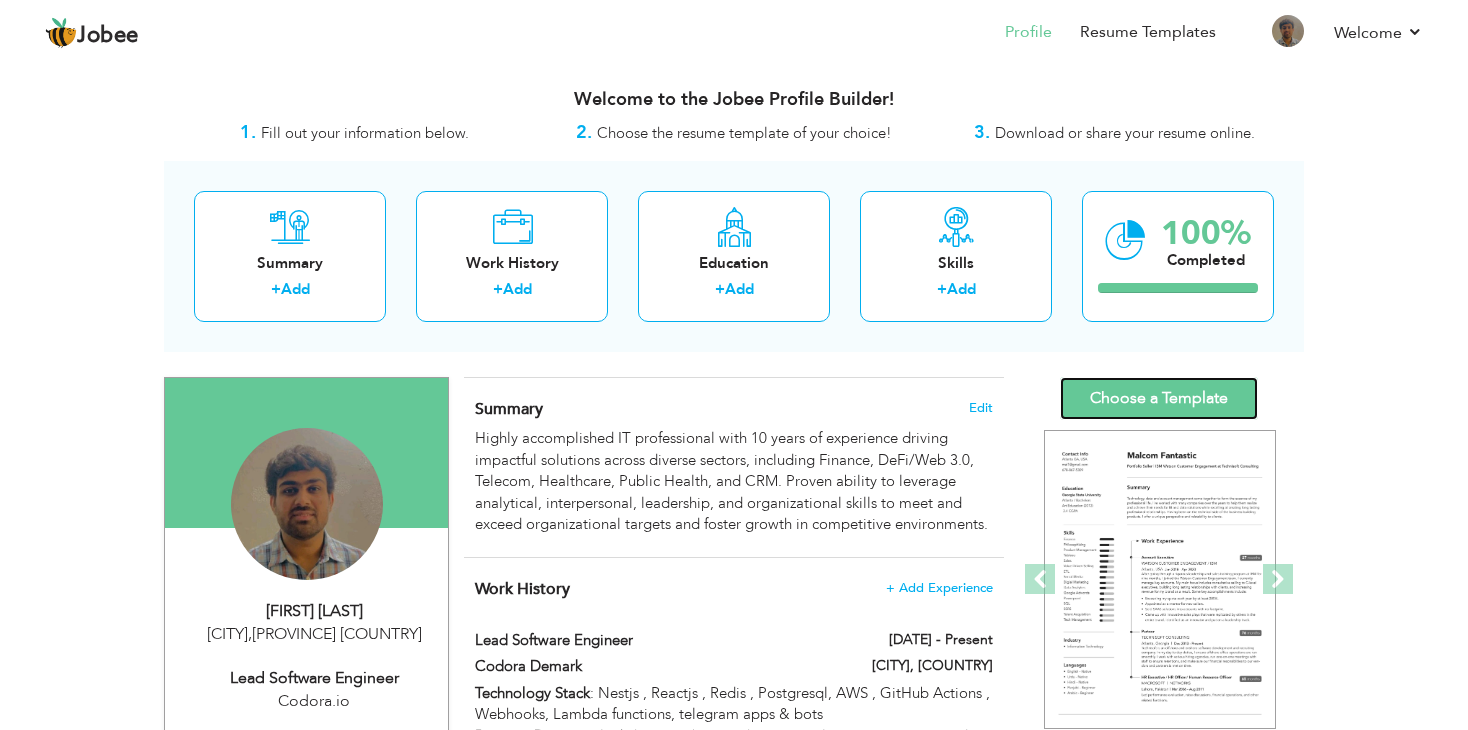 click on "Choose a Template" at bounding box center [1159, 398] 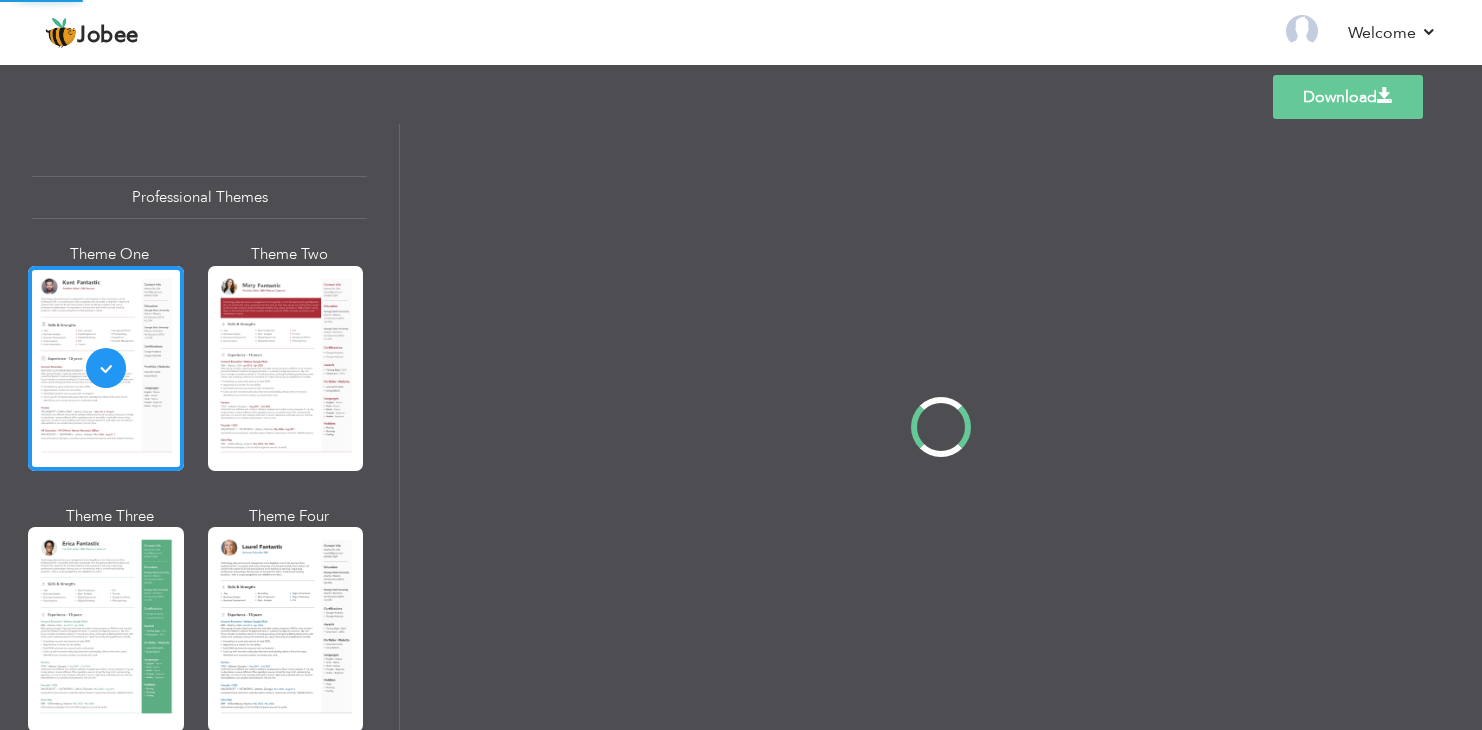 scroll, scrollTop: 0, scrollLeft: 0, axis: both 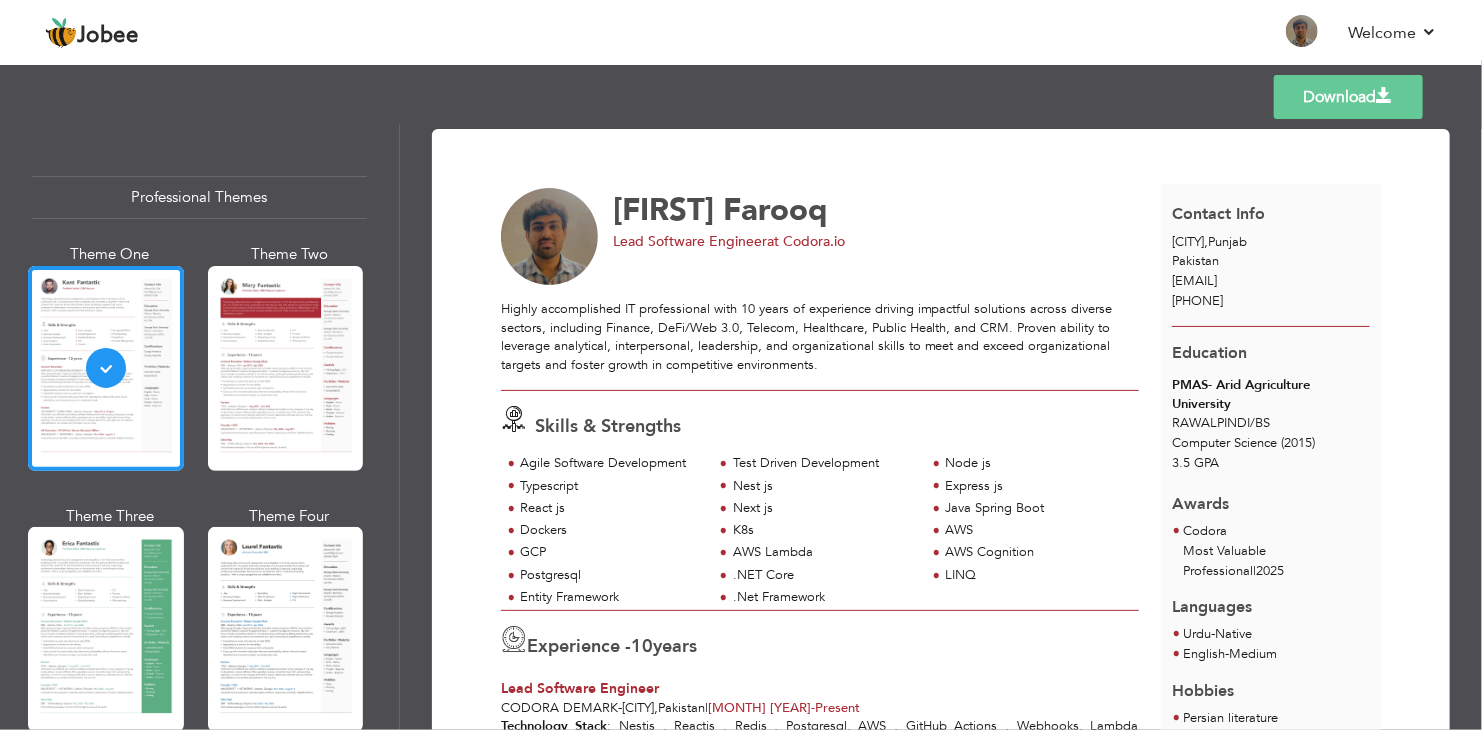 click on "Download
[FIRST]  [LAST]
Lead Software Engineer  at Codora.io
Skills & Strengths
K8s 10" at bounding box center (941, 1501) 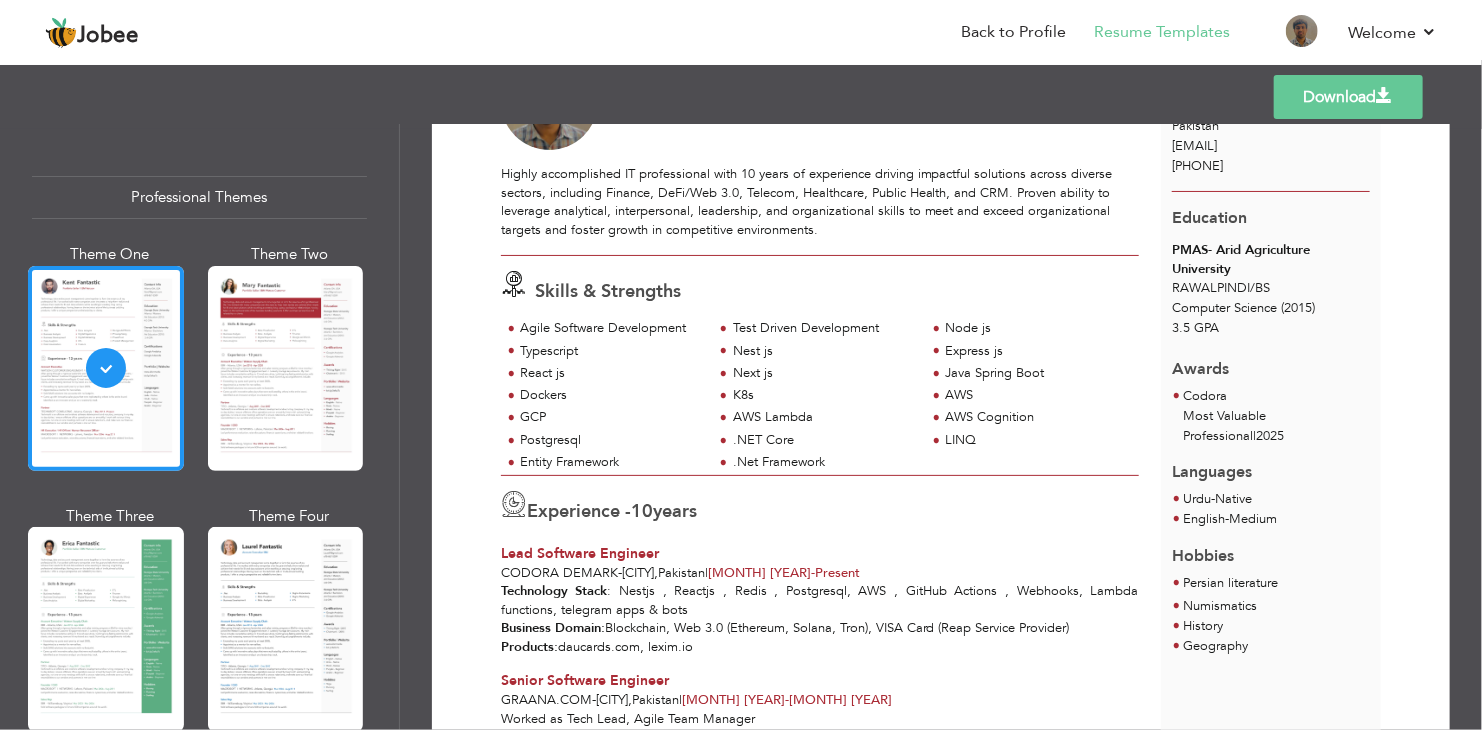 scroll, scrollTop: 136, scrollLeft: 0, axis: vertical 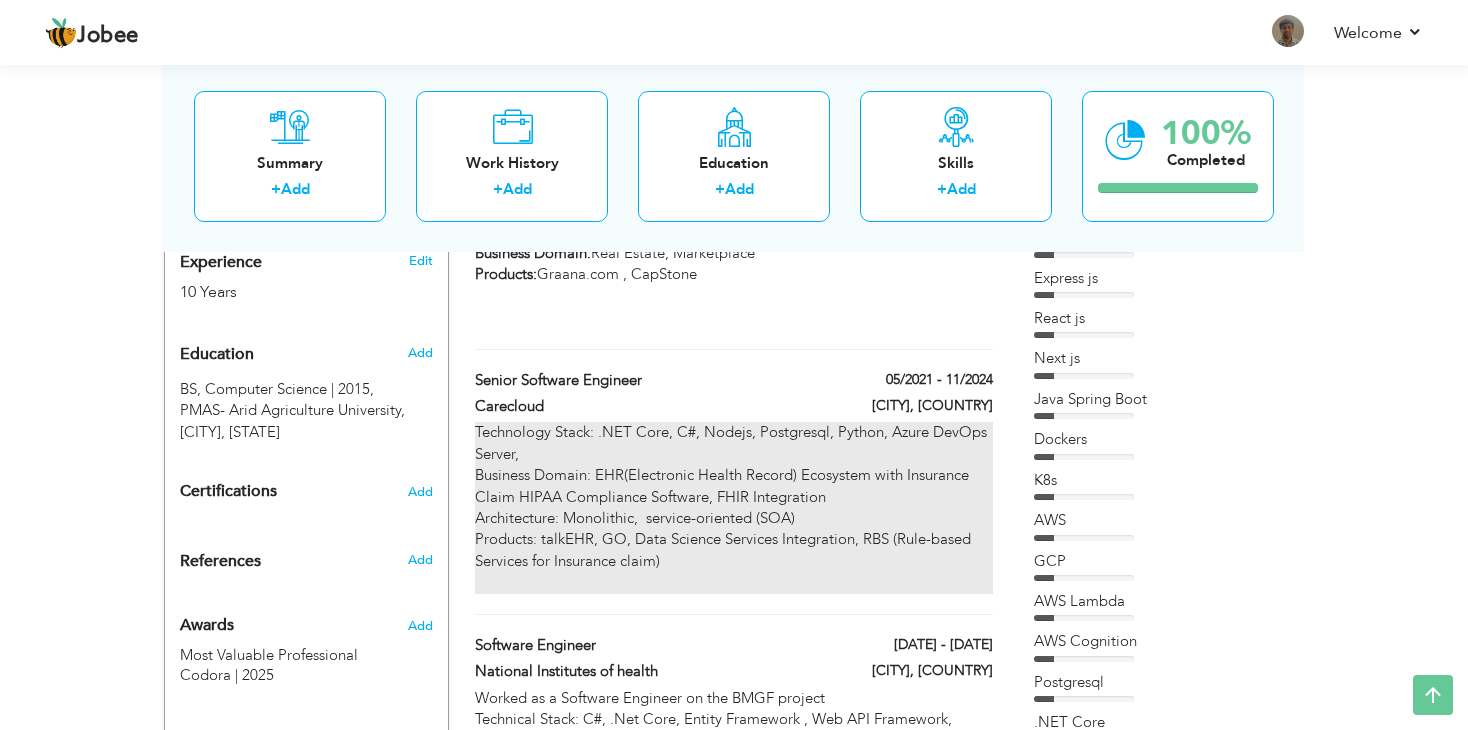 click on "Technology Stack: .NET Core, C#, Nodejs, Postgresql, Python, Azure DevOps Server,
Business Domain: EHR(Electronic Health Record) Ecosystem with Insurance Claim HIPAA Compliance Software, FHIR Integration
Architecture: Monolithic,  service-oriented (SOA)
Products: talkEHR, GO, Data Science Services Integration, RBS (Rule-based Services for Insurance claim)" at bounding box center (734, 507) 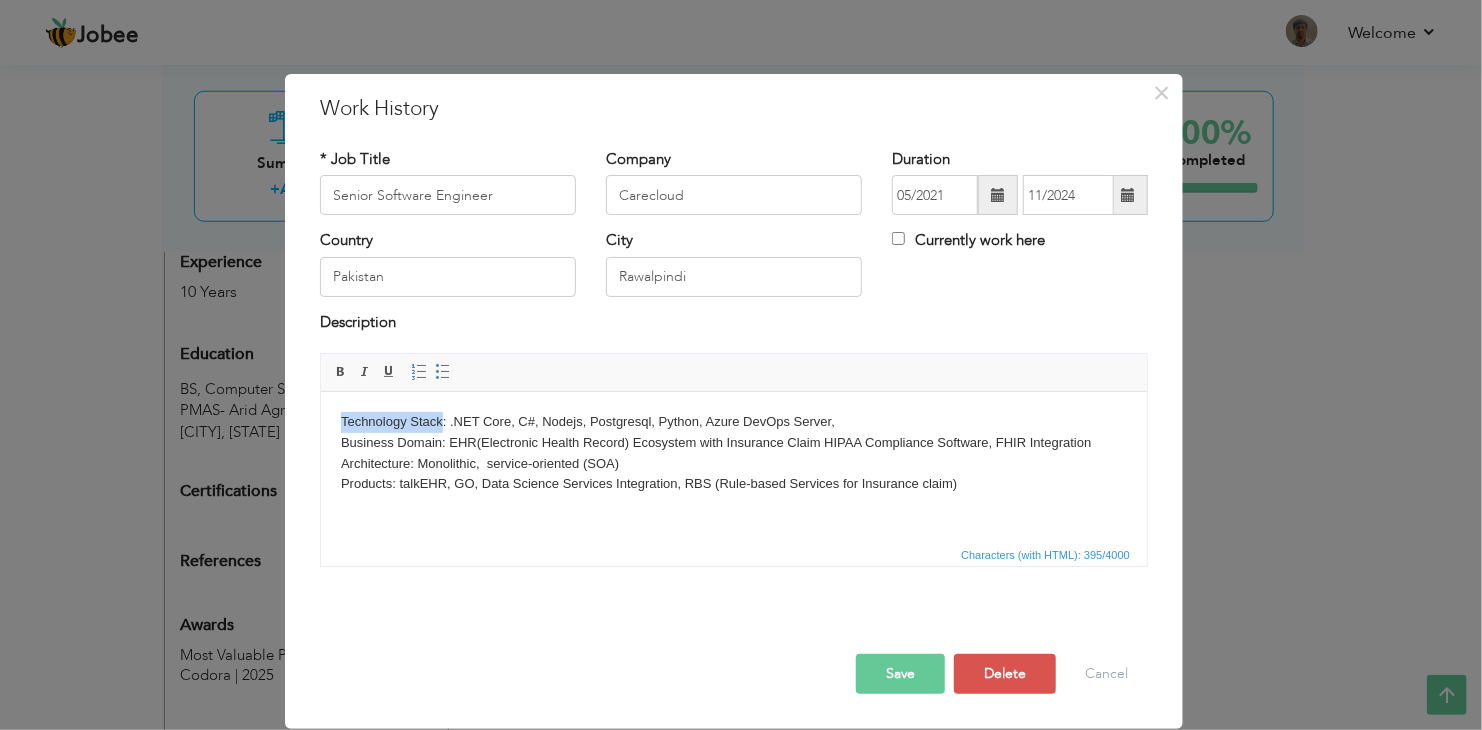 drag, startPoint x: 443, startPoint y: 418, endPoint x: 343, endPoint y: 413, distance: 100.12492 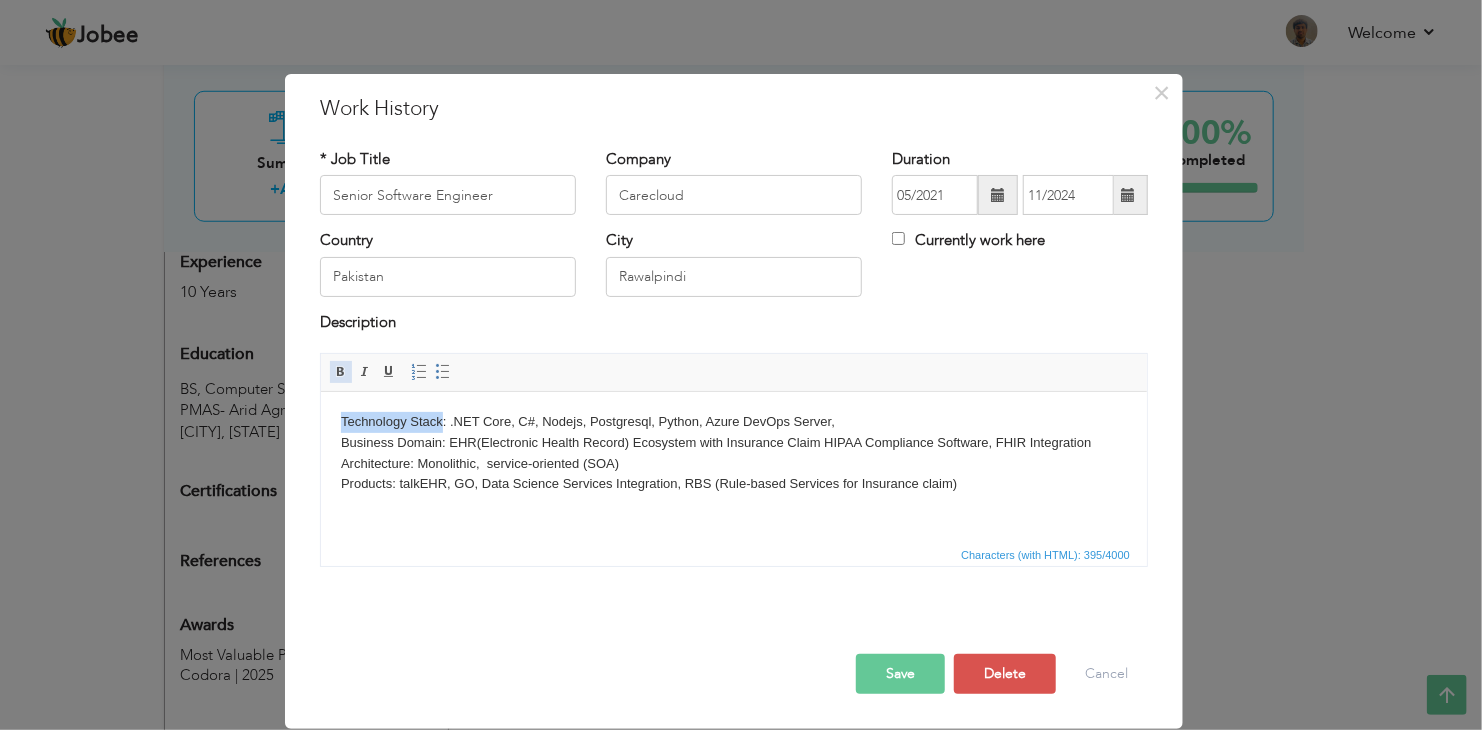 click at bounding box center (341, 372) 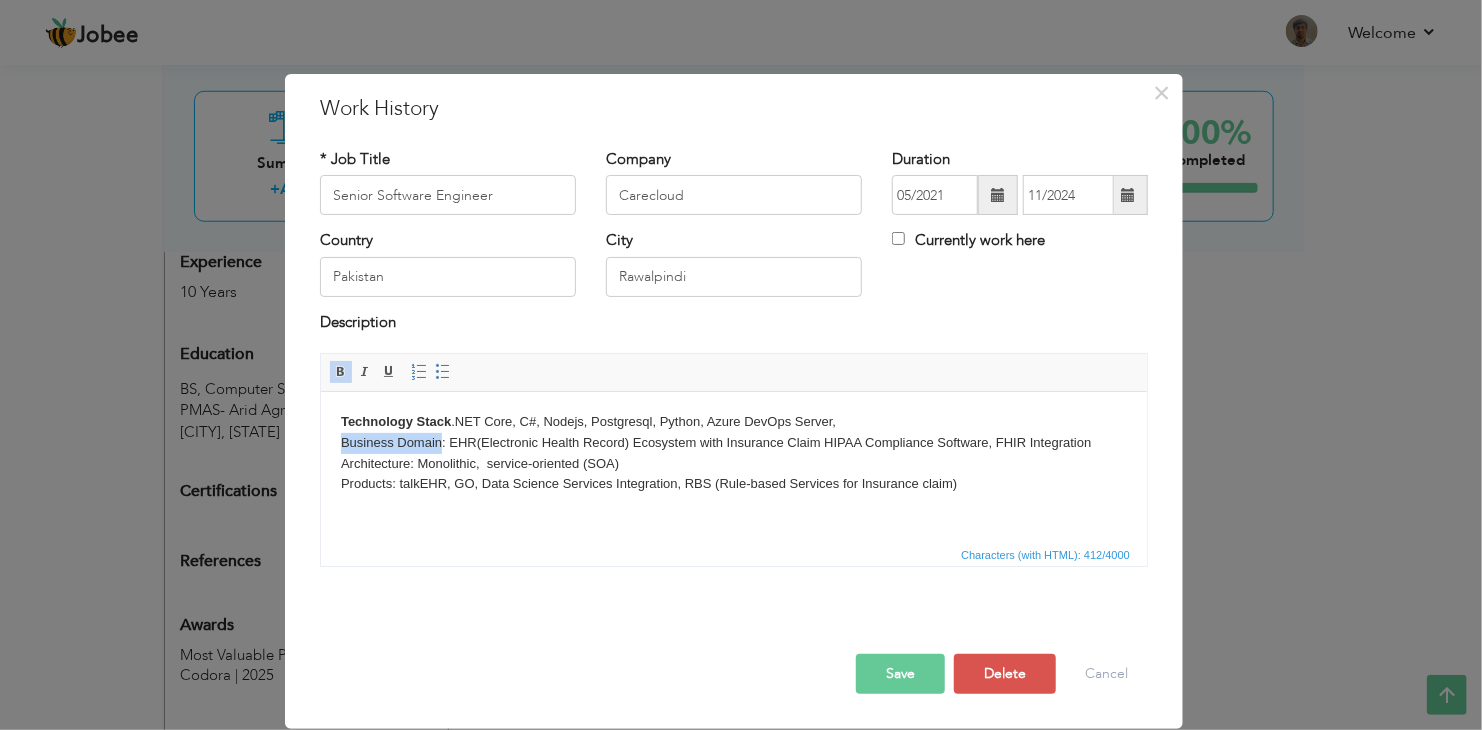 drag, startPoint x: 442, startPoint y: 439, endPoint x: 316, endPoint y: 435, distance: 126.06348 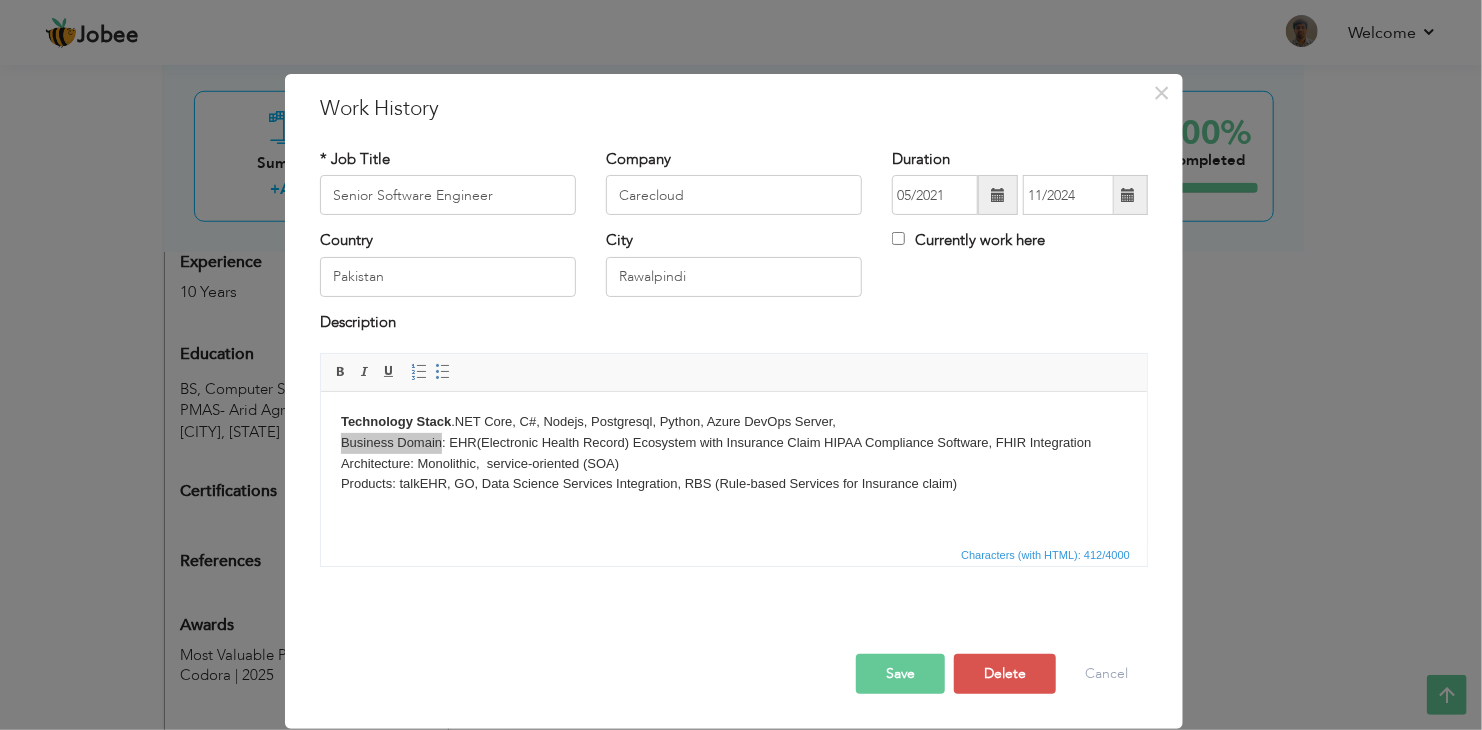 click on "Editor toolbars Basic Styles   Bold   Italic   Underline Paragraph   Insert/Remove Numbered List   Insert/Remove Bulleted List" at bounding box center (734, 373) 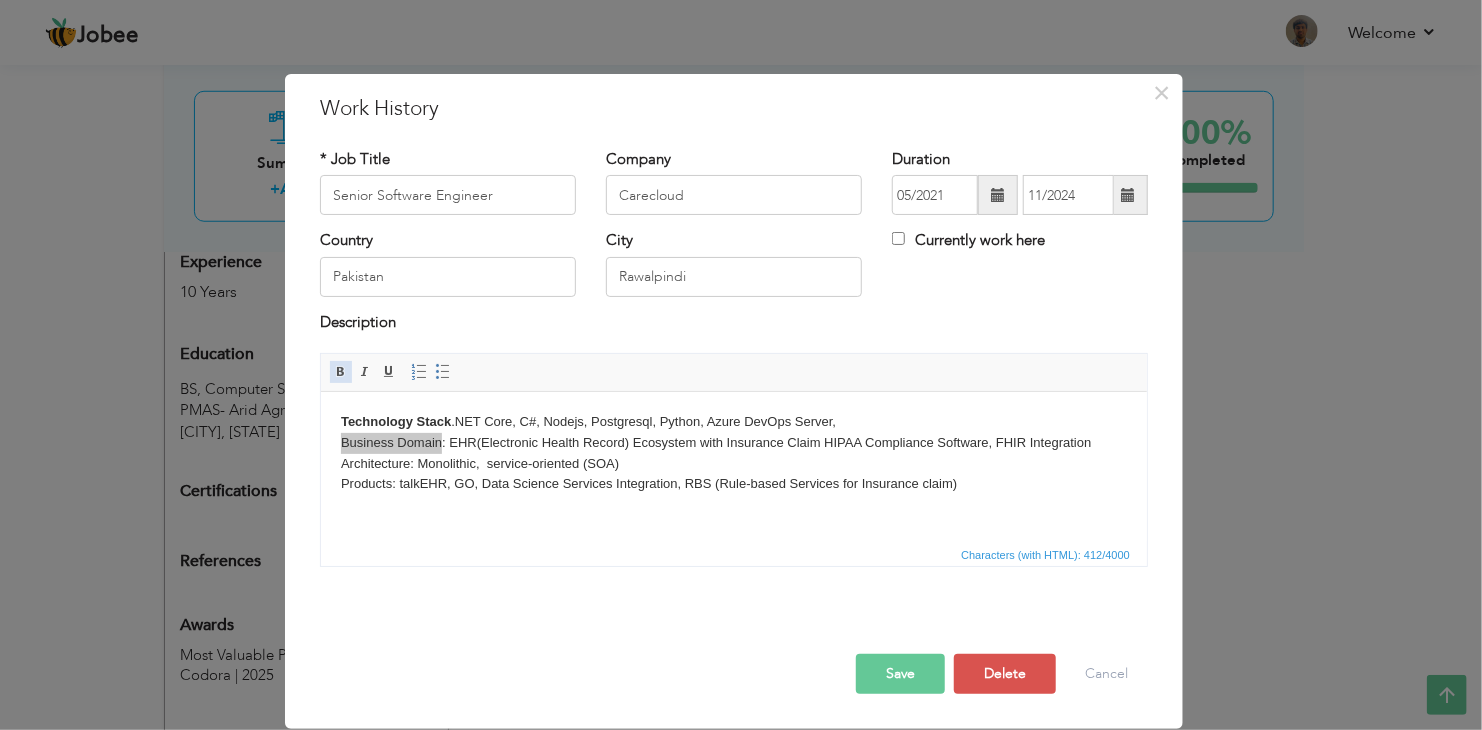click at bounding box center (341, 372) 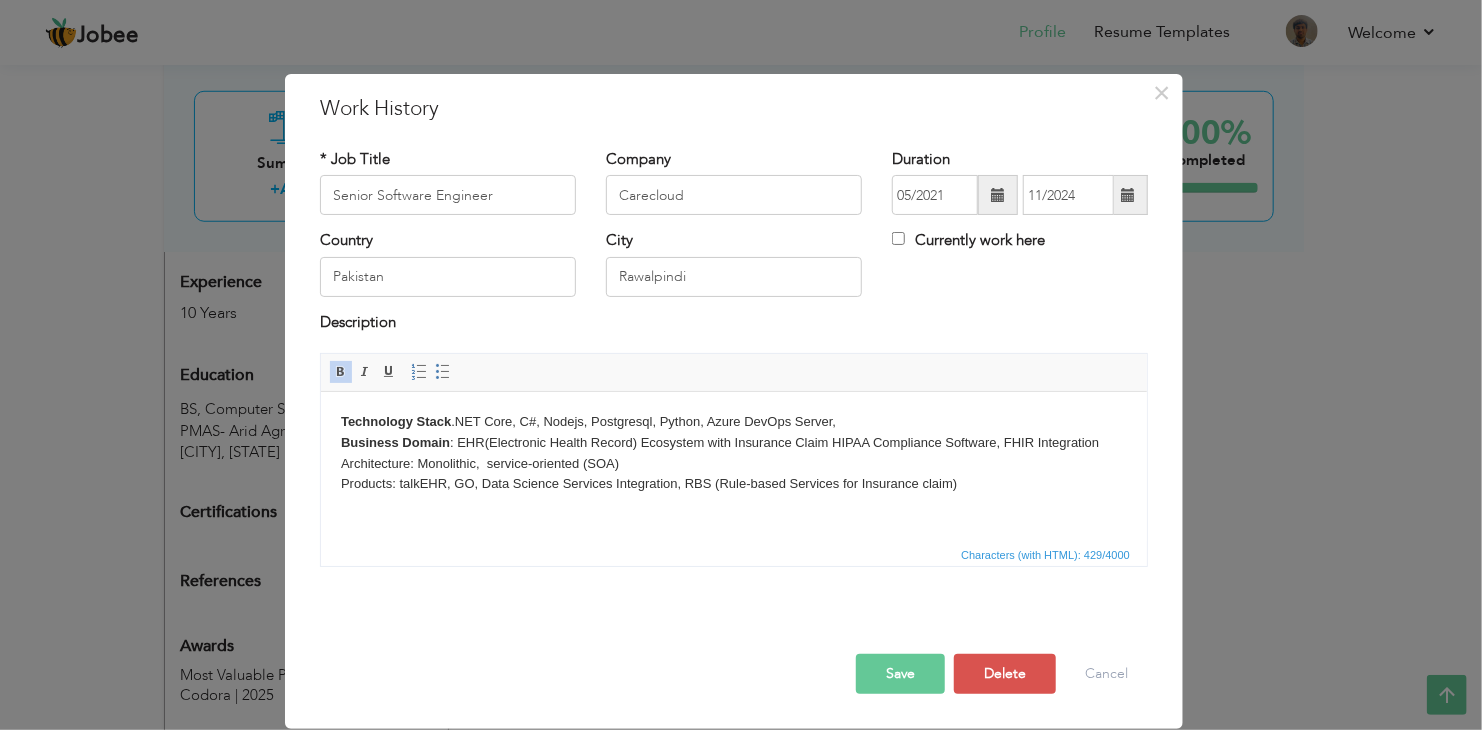 click on "Technology Stack : .NET Core, C#, Nodejs, Postgresql, Python, Azure DevOps Server,  Business Domain : EHR(Electronic Health Record) Ecosystem with Insurance Claim HIPAA Compliance Software, FHIR Integration Architecture: Monolithic,  service-oriented (SOA) Products: talkEHR, GO, Data Science Services Integration, RBS (Rule-based Services for Insurance claim)" at bounding box center (733, 464) 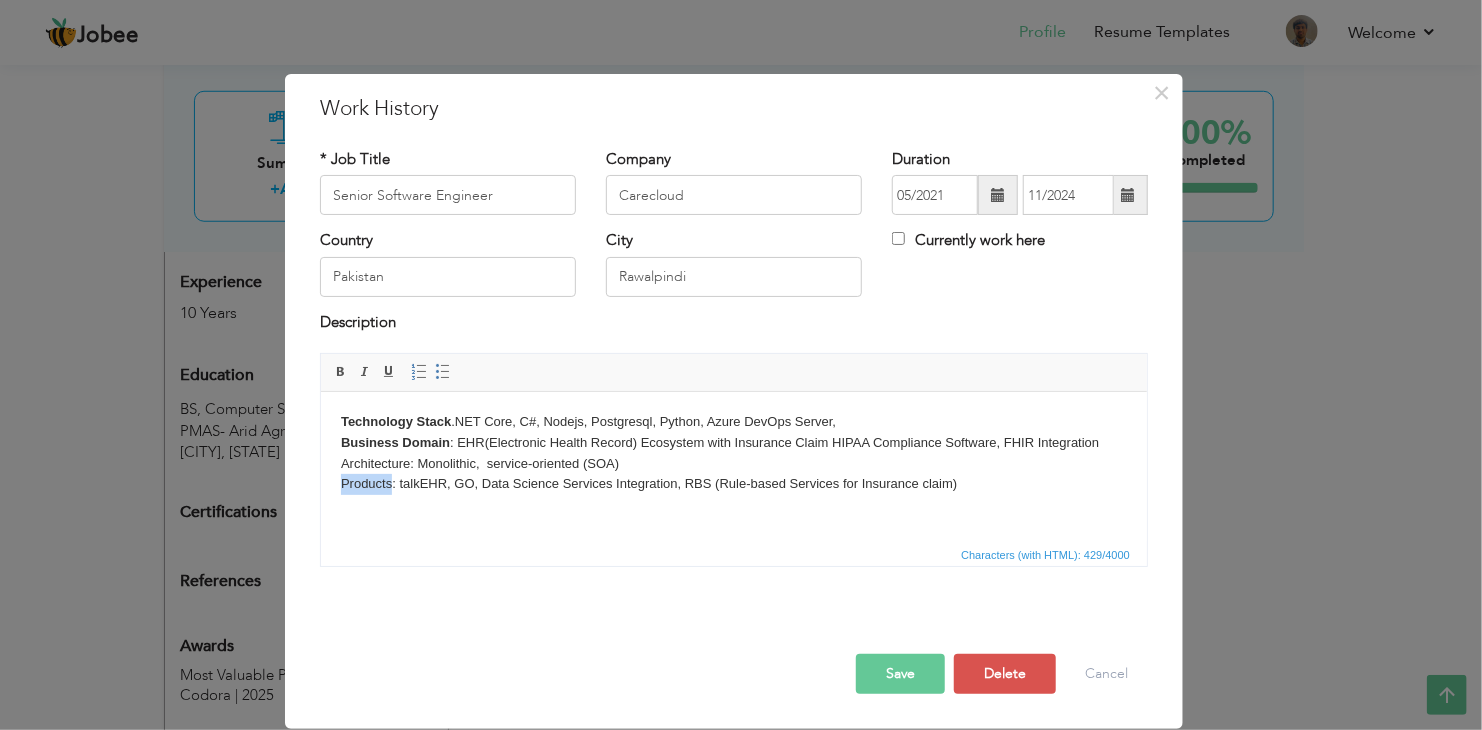 drag, startPoint x: 389, startPoint y: 483, endPoint x: 630, endPoint y: 871, distance: 456.75485 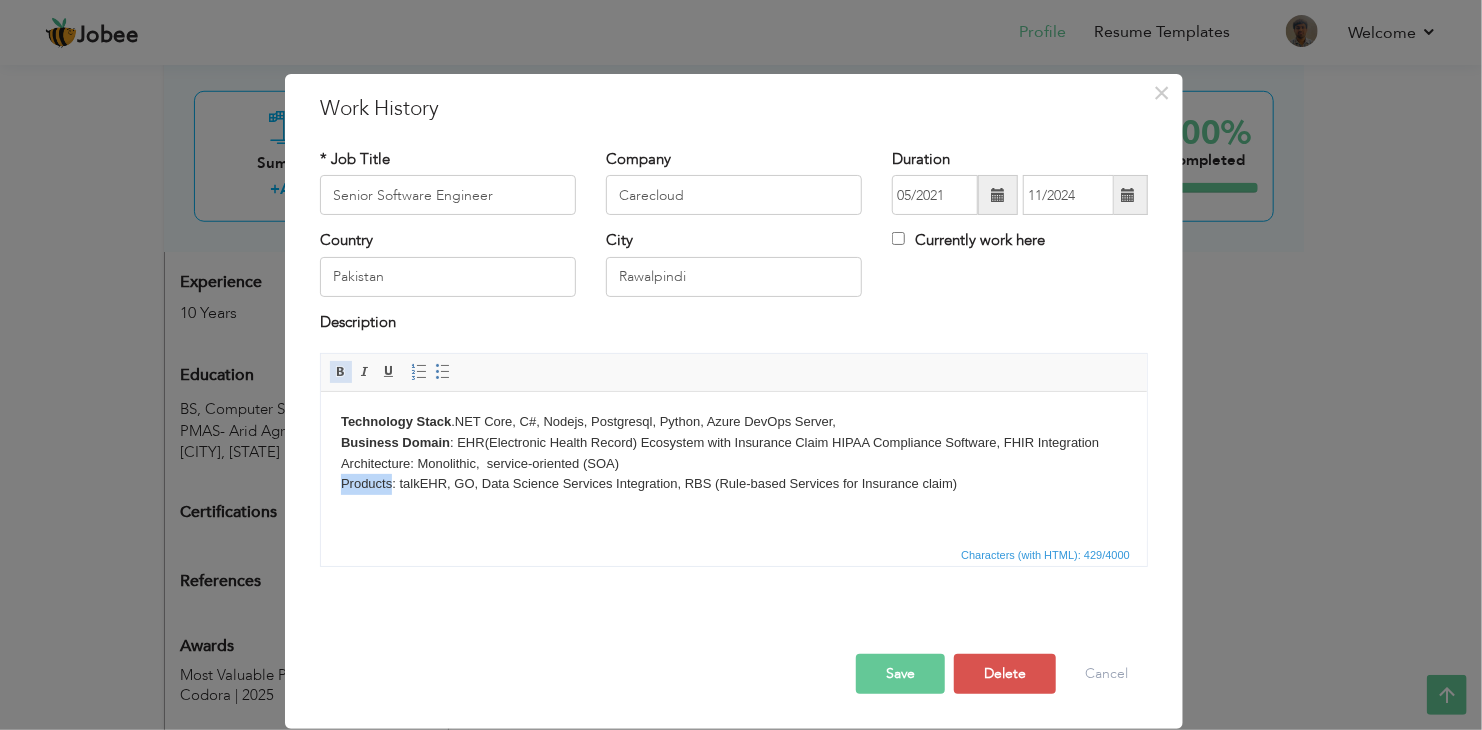 click at bounding box center (341, 372) 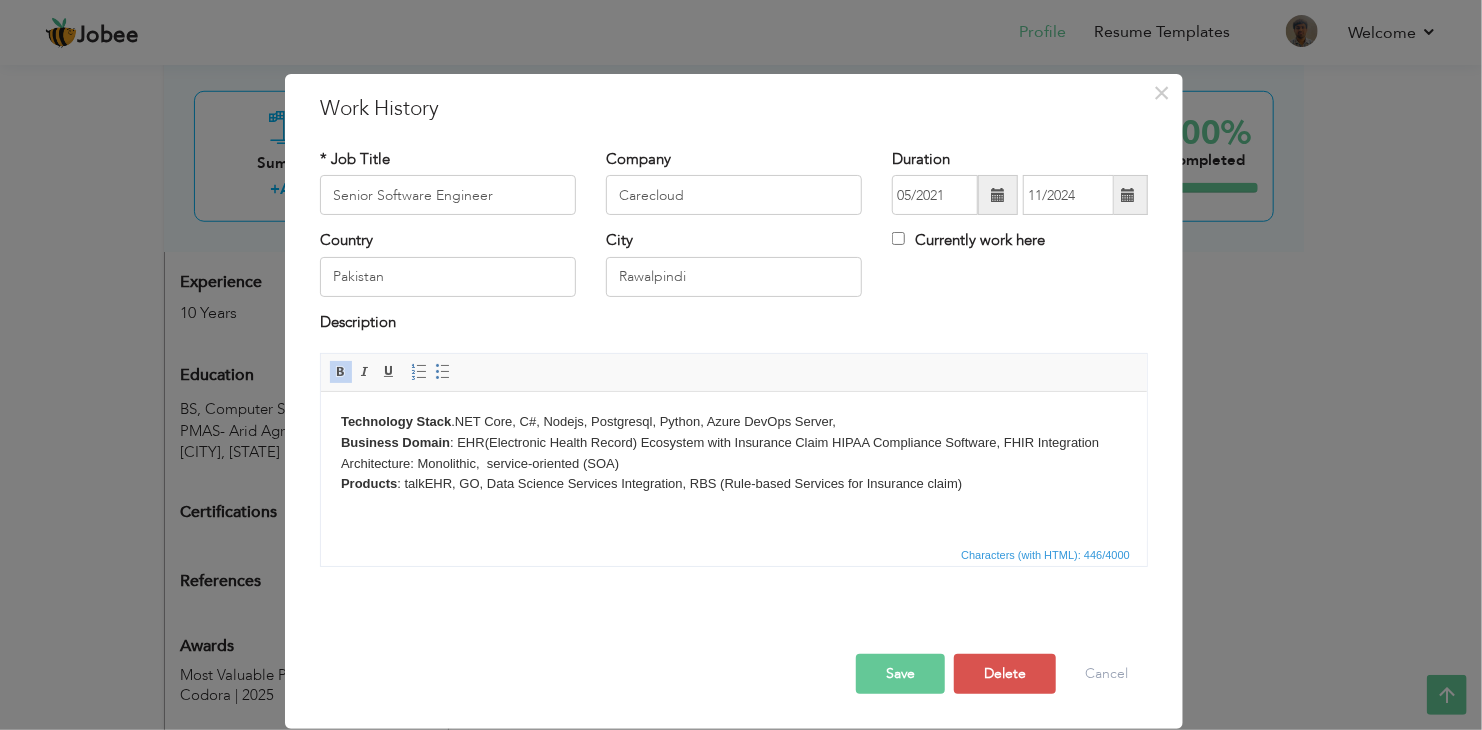 click on "Technology Stack: .NET Core, C#, Nodejs, Postgresql, Python, Azure DevOps Server,
Business Domain: EHR(Electronic Health Record) Ecosystem with Insurance Claim HIPAA Compliance Software, FHIR Integration
Architecture: Monolithic,  service-oriented (SOA)
Products: talkEHR, GO, Data Science Services Integration, RBS (Rule-based Services for Insurance claim)
Rich Text Editor, workEditor Editor toolbars Basic Styles   Bold   Italic   Underline Paragraph   Insert/Remove Numbered List   Insert/Remove Bulleted List Press ALT 0 for help Characters (with HTML): 446/4000" at bounding box center (734, 467) 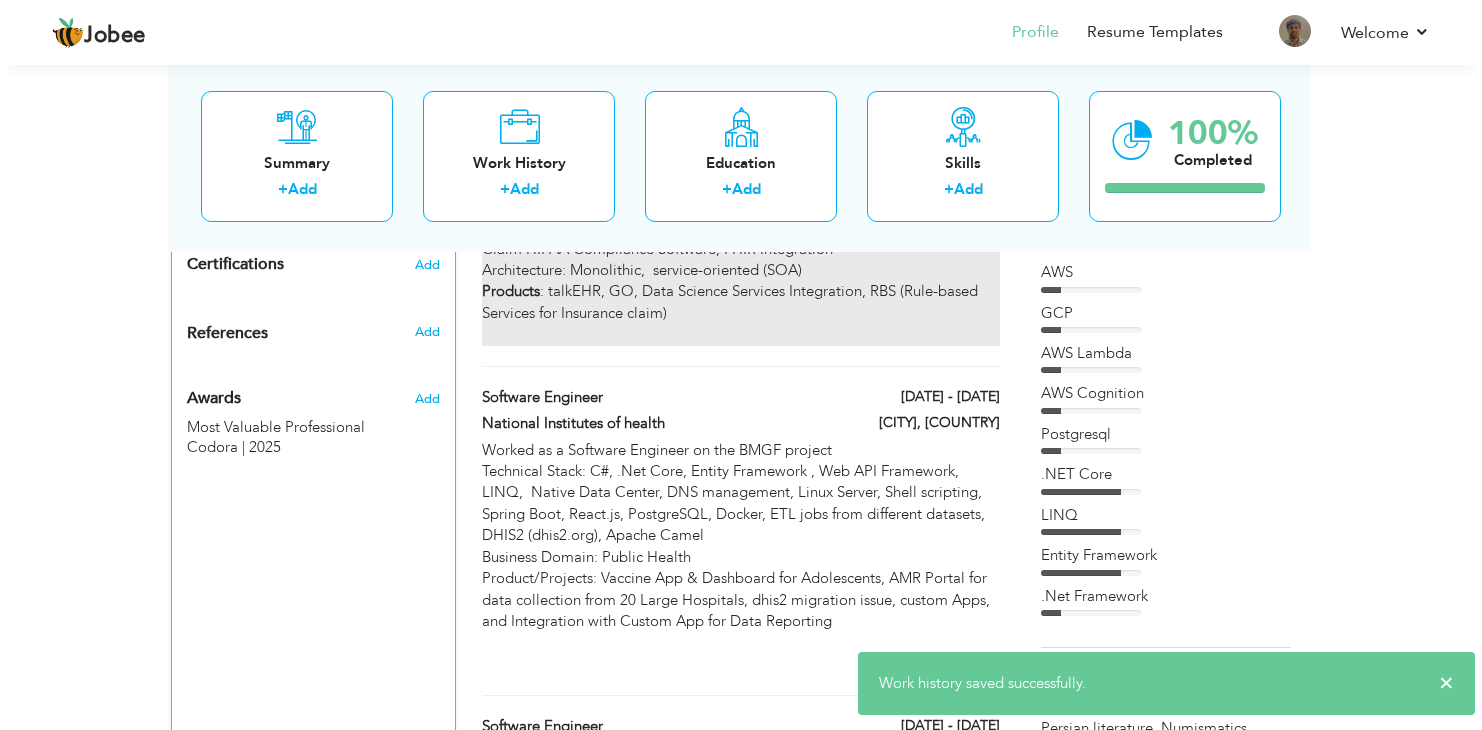 scroll, scrollTop: 1010, scrollLeft: 0, axis: vertical 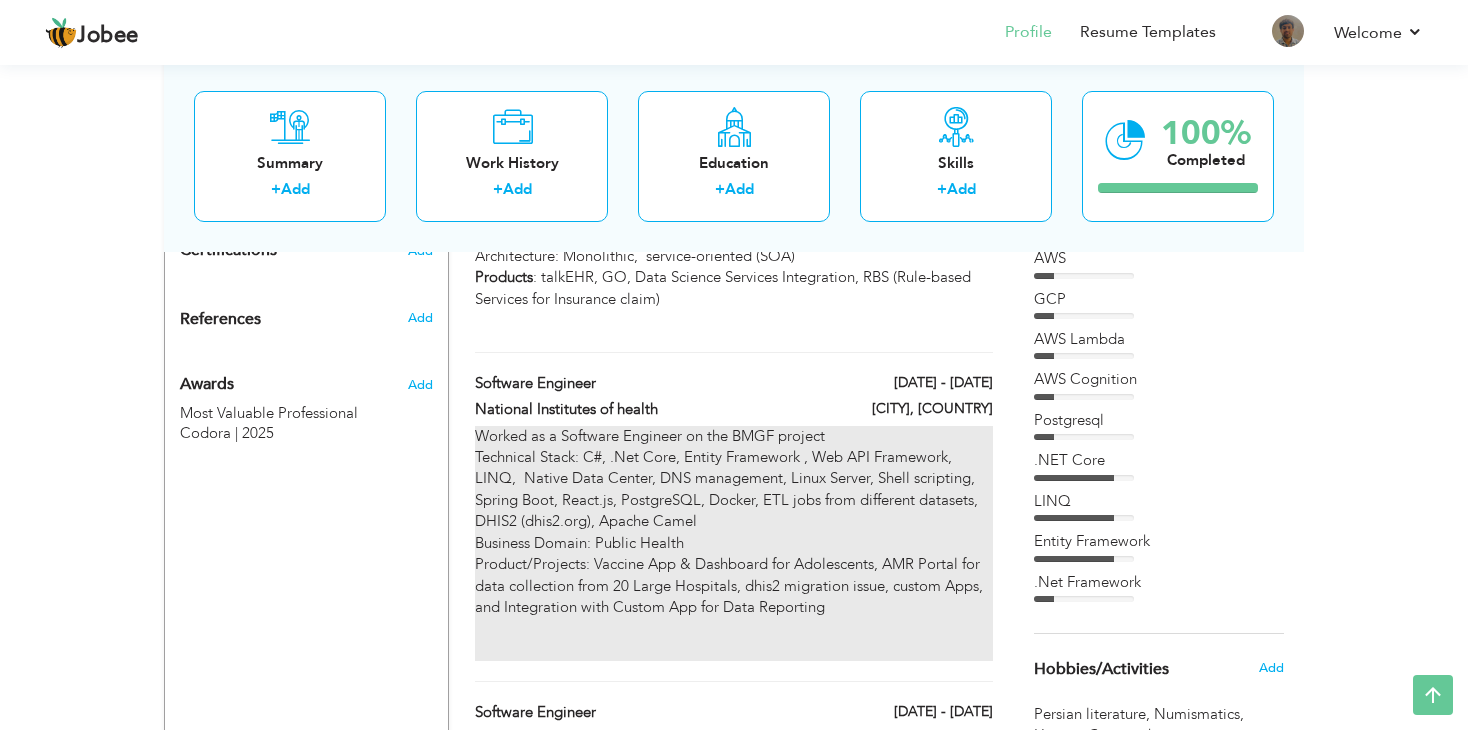 click on "Worked as a Software Engineer on the BMGF project
Technical Stack: C#, .Net Core, Entity Framework , Web API Framework, LINQ,  Native Data Center, DNS management, Linux Server, Shell scripting, Spring Boot, React.js, PostgreSQL, Docker, ETL jobs from different datasets, DHIS2 (dhis2.org), Apache Camel
Business Domain: Public Health
Product/Projects: Vaccine App & Dashboard for Adolescents, AMR Portal for data collection from 20 Large Hospitals, dhis2 migration issue, custom Apps, and Integration with Custom App for Data Reporting" at bounding box center [734, 544] 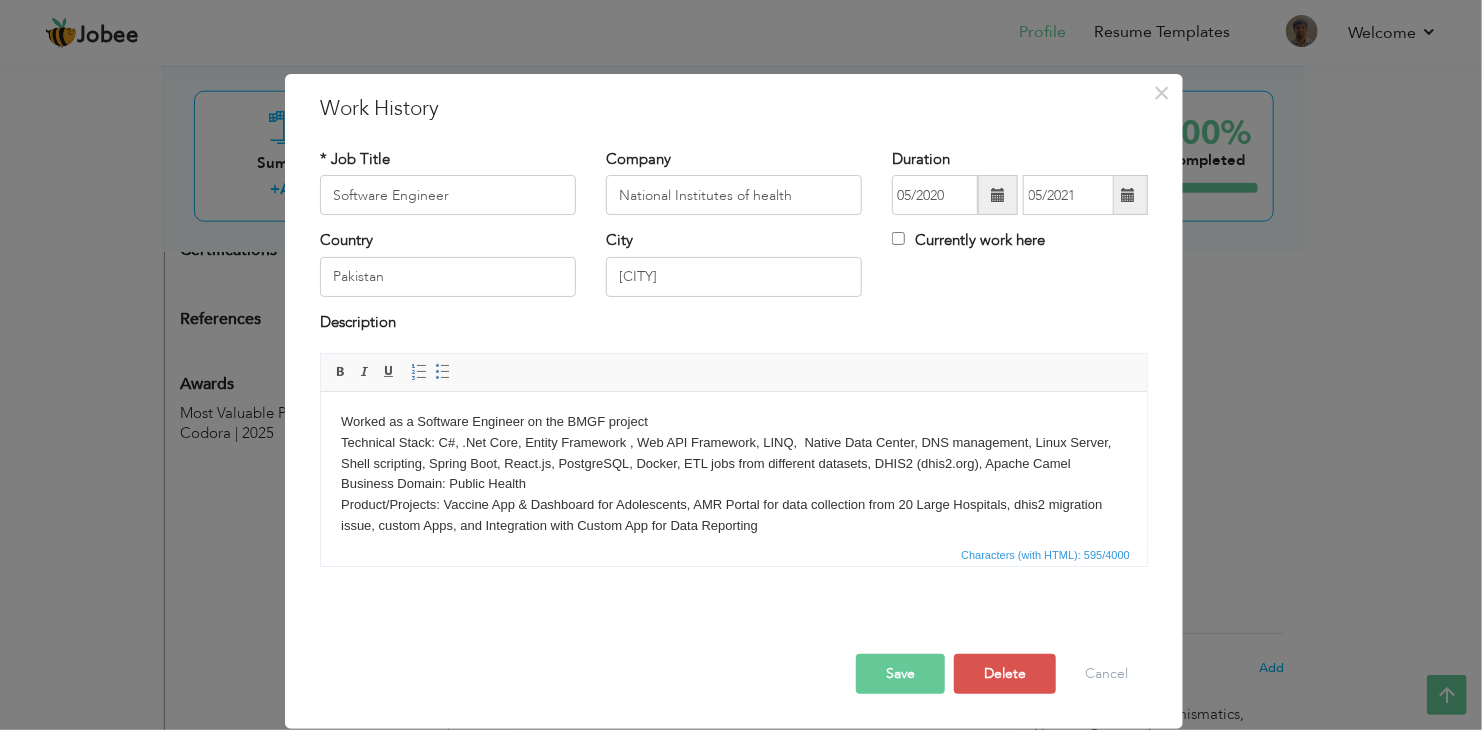 click on "Worked as a Software Engineer on the BMGF project  Technical Stack: C#, .Net Core, Entity Framework , Web API Framework, LINQ,  Native Data Center, DNS management, Linux Server, Shell scripting, Spring Boot, React.js, PostgreSQL, Docker, ETL jobs from different datasets, DHIS2 (dhis2.org), Apache Camel Business Domain: Public Health  Product/Projects: Vaccine App & Dashboard for Adolescents, AMR Portal for data collection from 20 Large Hospitals, dhis2 migration issue, custom Apps, and Integration with Custom App for Data Reporting" at bounding box center [733, 495] 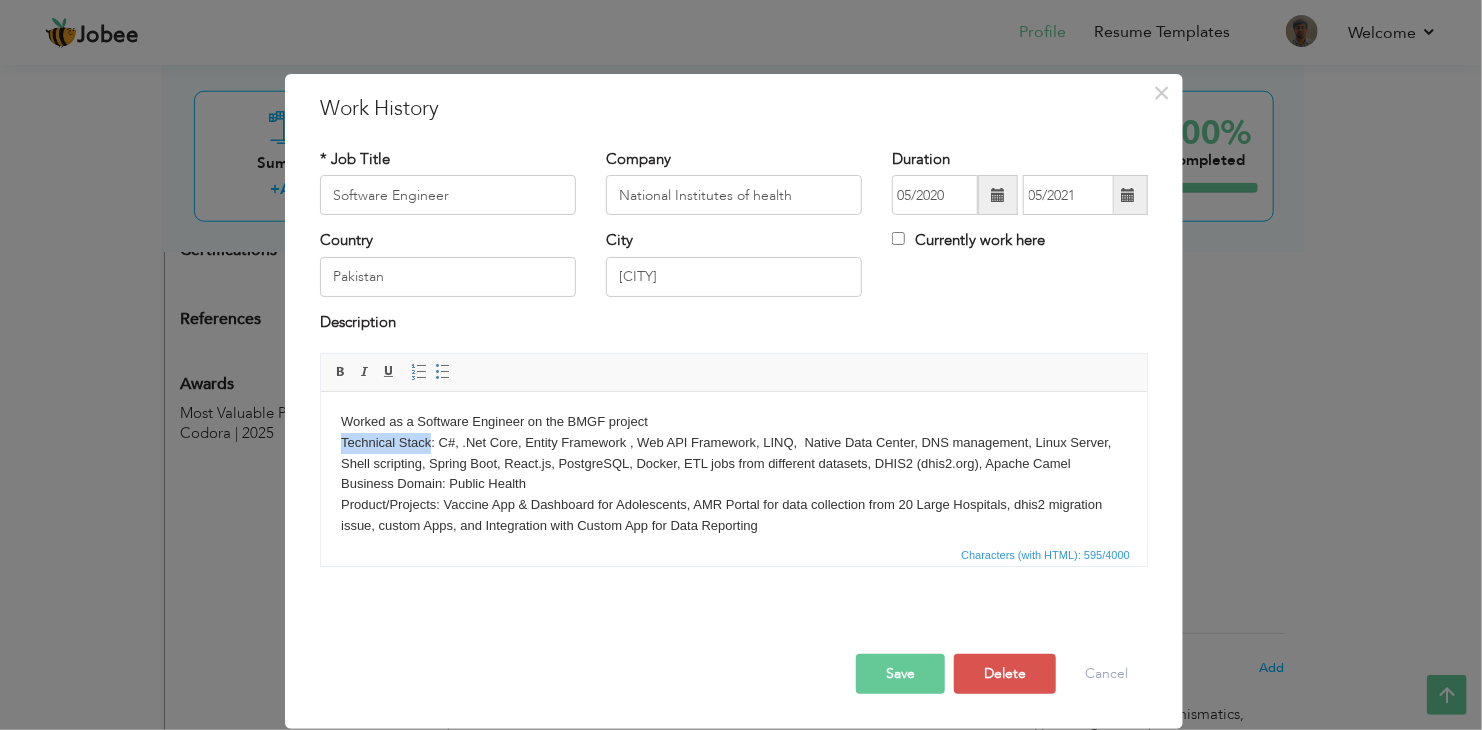 drag, startPoint x: 428, startPoint y: 438, endPoint x: 334, endPoint y: 449, distance: 94.641426 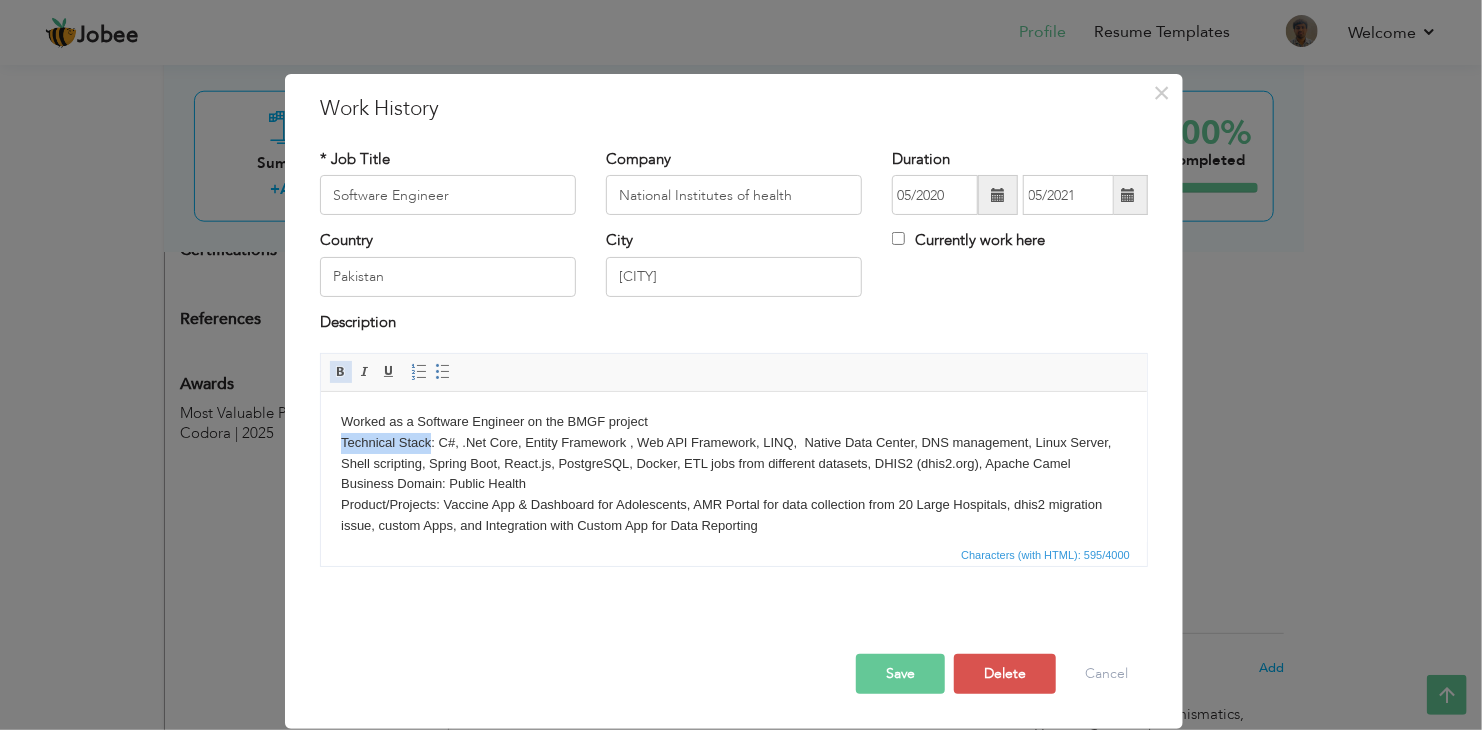 click at bounding box center (341, 372) 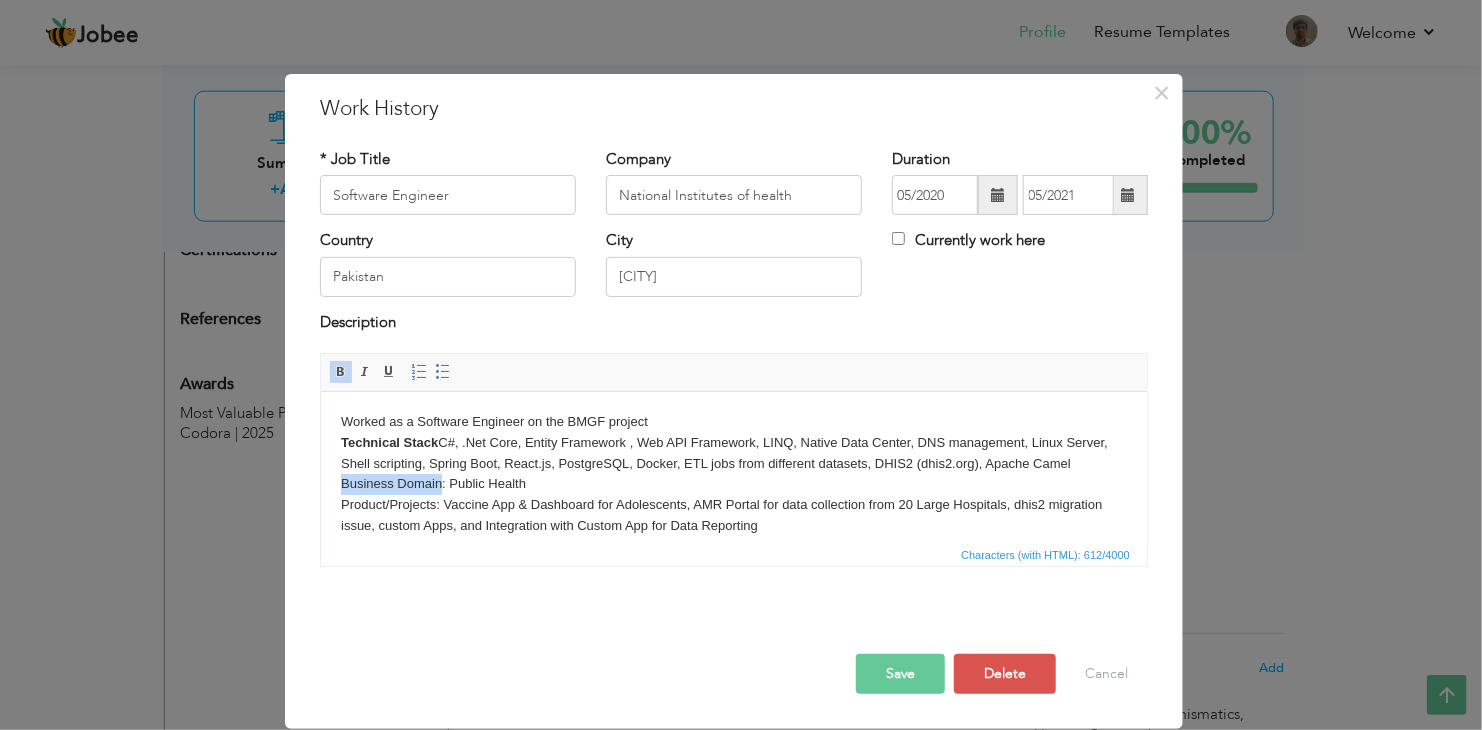 drag, startPoint x: 443, startPoint y: 511, endPoint x: 331, endPoint y: 506, distance: 112.11155 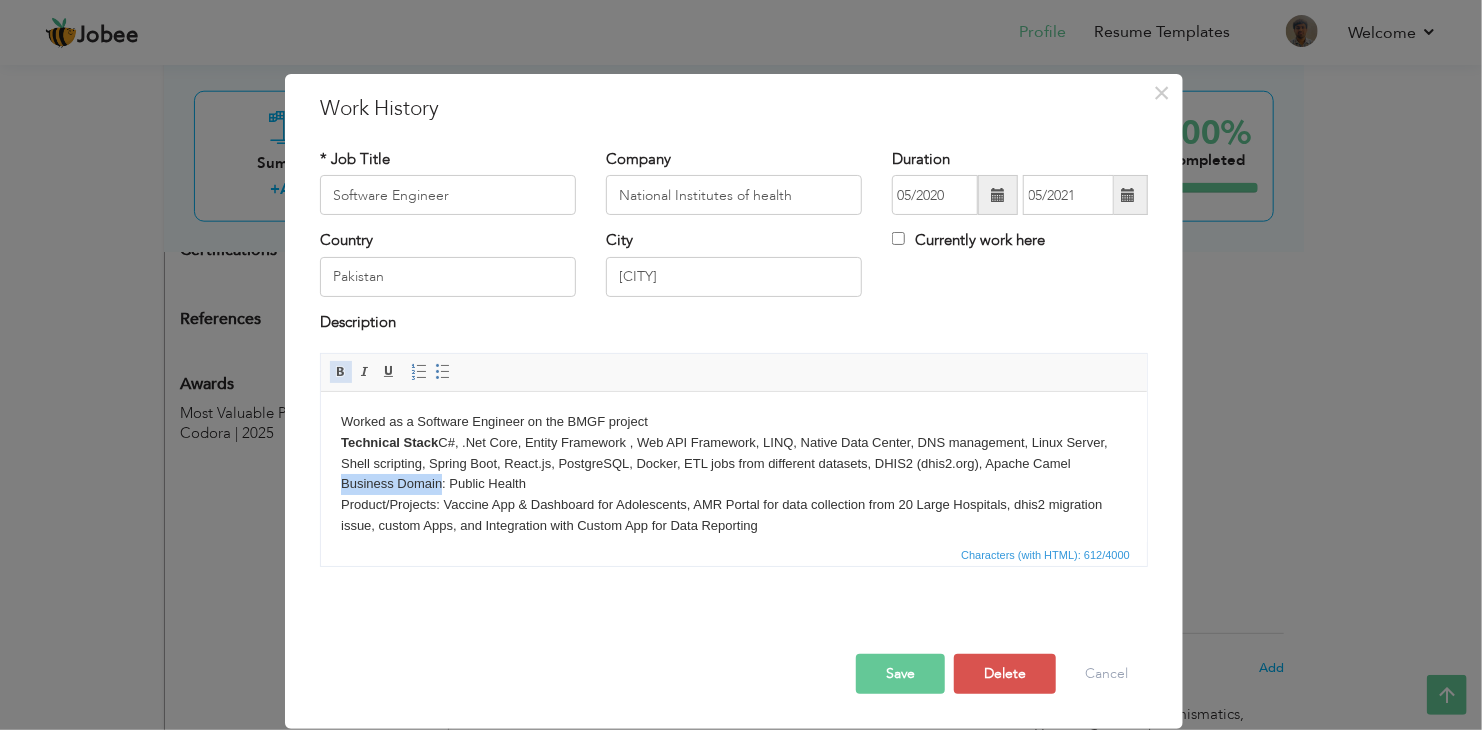 click at bounding box center [341, 372] 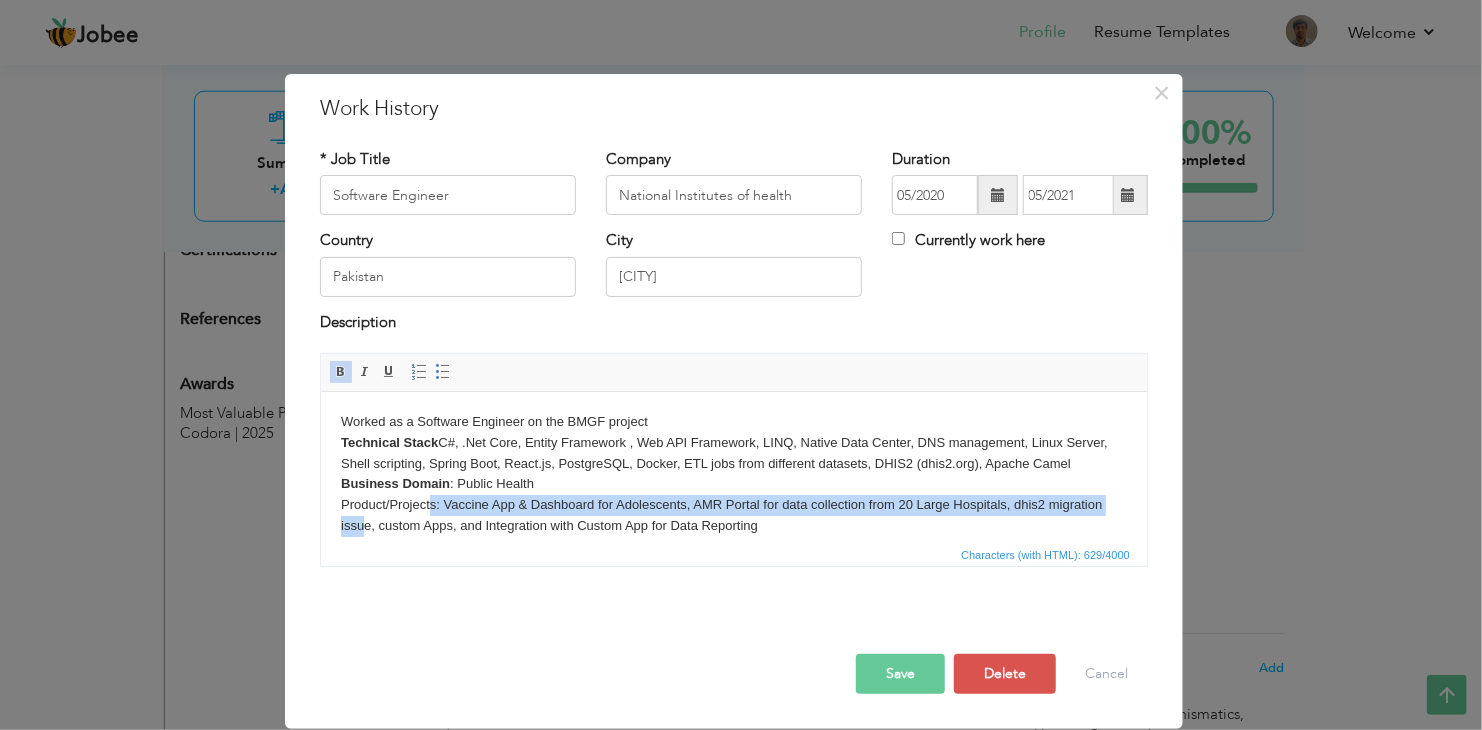 scroll, scrollTop: 76, scrollLeft: 0, axis: vertical 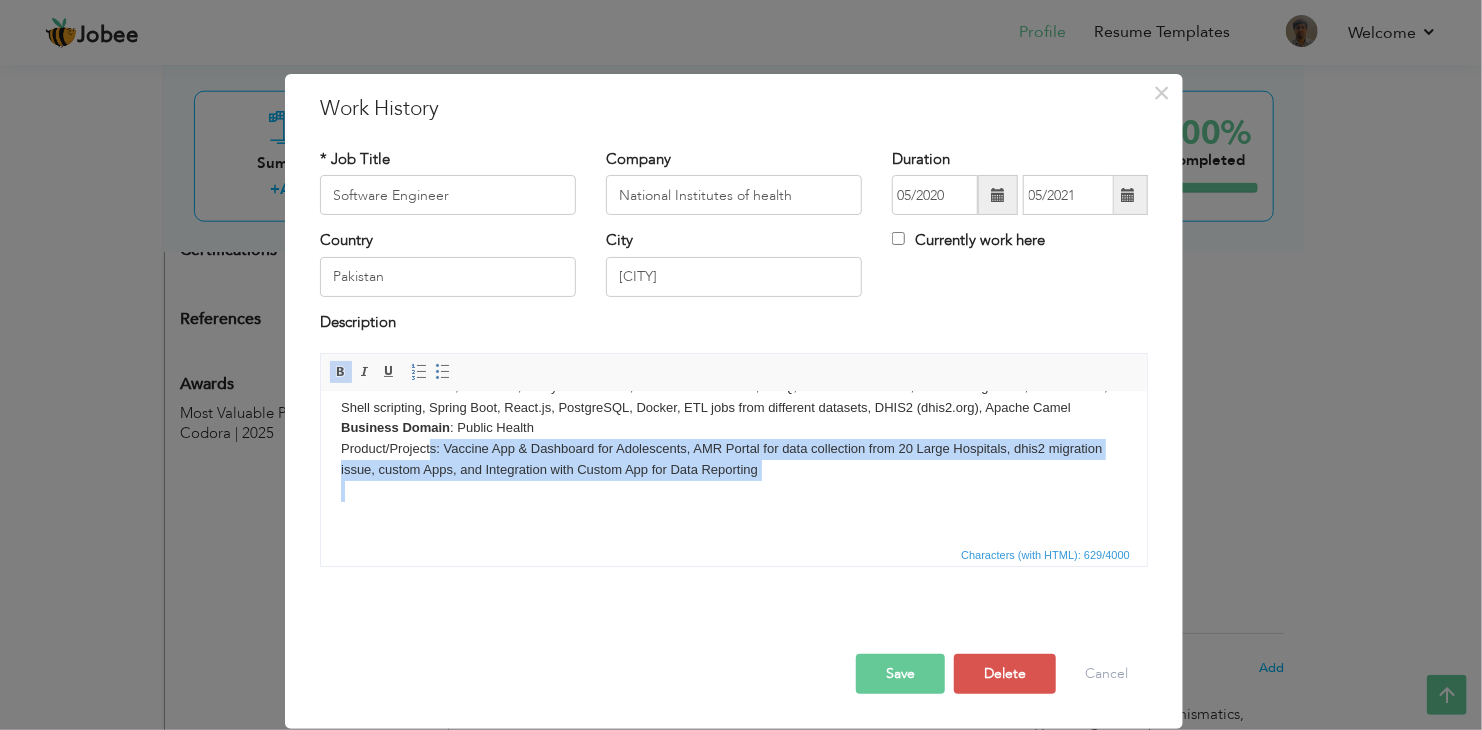 drag, startPoint x: 431, startPoint y: 521, endPoint x: 350, endPoint y: 539, distance: 82.9759 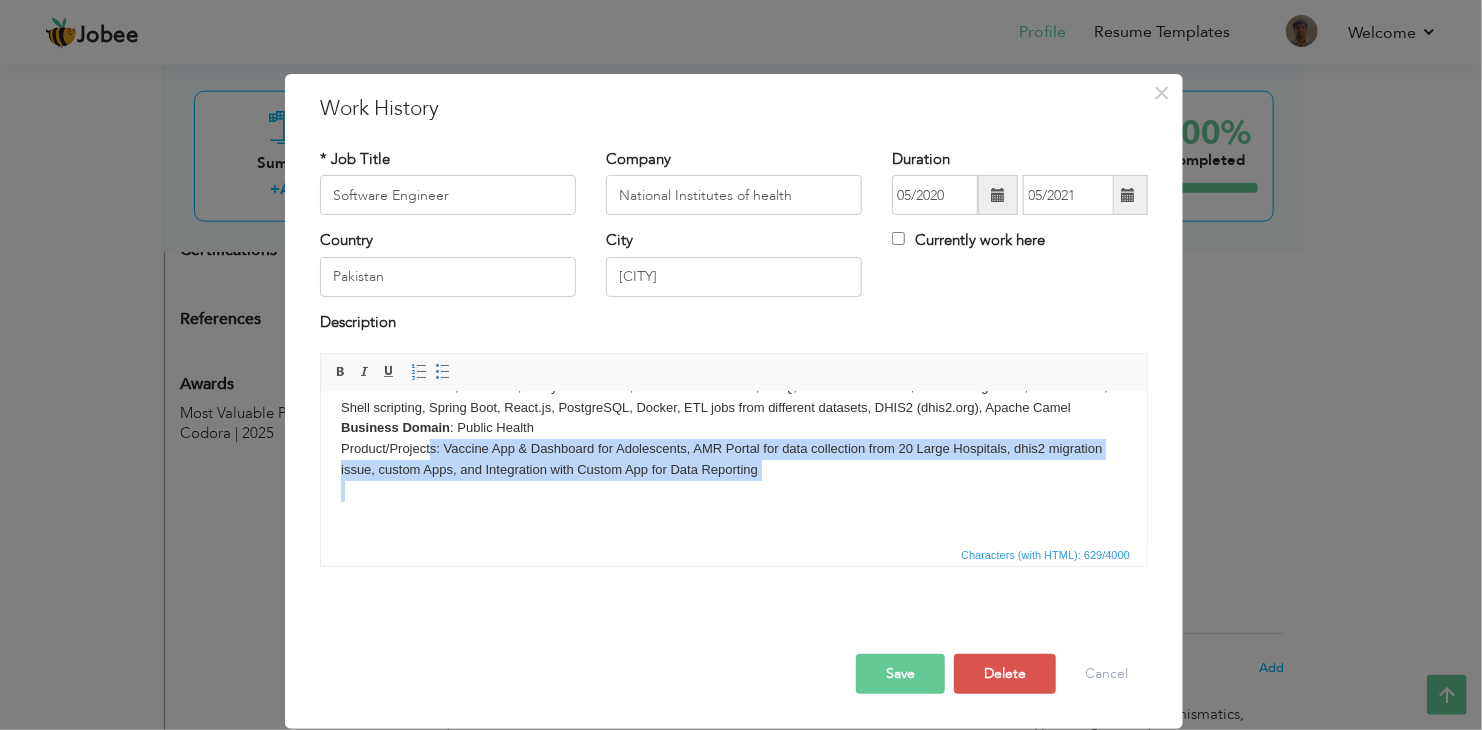 click on "Worked as a Software Engineer on the BMGF project  Technical Stack : C#, .Net Core, Entity Framework , Web API Framework, LINQ,  Native Data Center, DNS management, Linux Server, Shell scripting, Spring Boot, React.js, PostgreSQL, Docker, ETL jobs from different datasets, DHIS2 (dhis2.org), Apache Camel Business Domain : Public Health  Product/Projects: Vaccine App & Dashboard for Adolescents, AMR Portal for data collection from 20 Large Hospitals, dhis2 migration issue, custom Apps, and Integration with Custom App for Data Reporting" at bounding box center (733, 439) 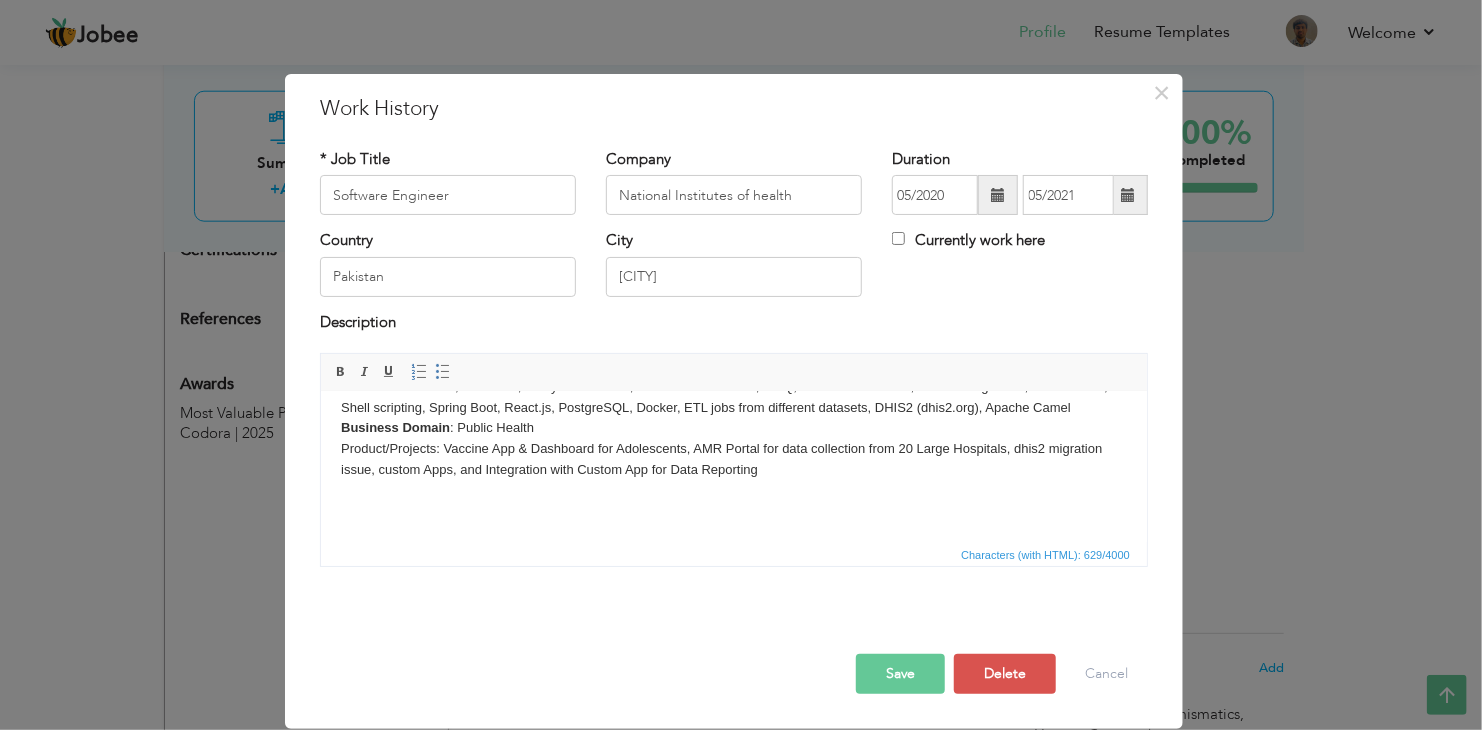click on "Worked as a Software Engineer on the BMGF project  Technical Stack : C#, .Net Core, Entity Framework , Web API Framework, LINQ,  Native Data Center, DNS management, Linux Server, Shell scripting, Spring Boot, React.js, PostgreSQL, Docker, ETL jobs from different datasets, DHIS2 (dhis2.org), Apache Camel Business Domain : Public Health  Product/Projects: Vaccine App & Dashboard for Adolescents, AMR Portal for data collection from 20 Large Hospitals, dhis2 migration issue, custom Apps, and Integration with Custom App for Data Reporting" at bounding box center (733, 439) 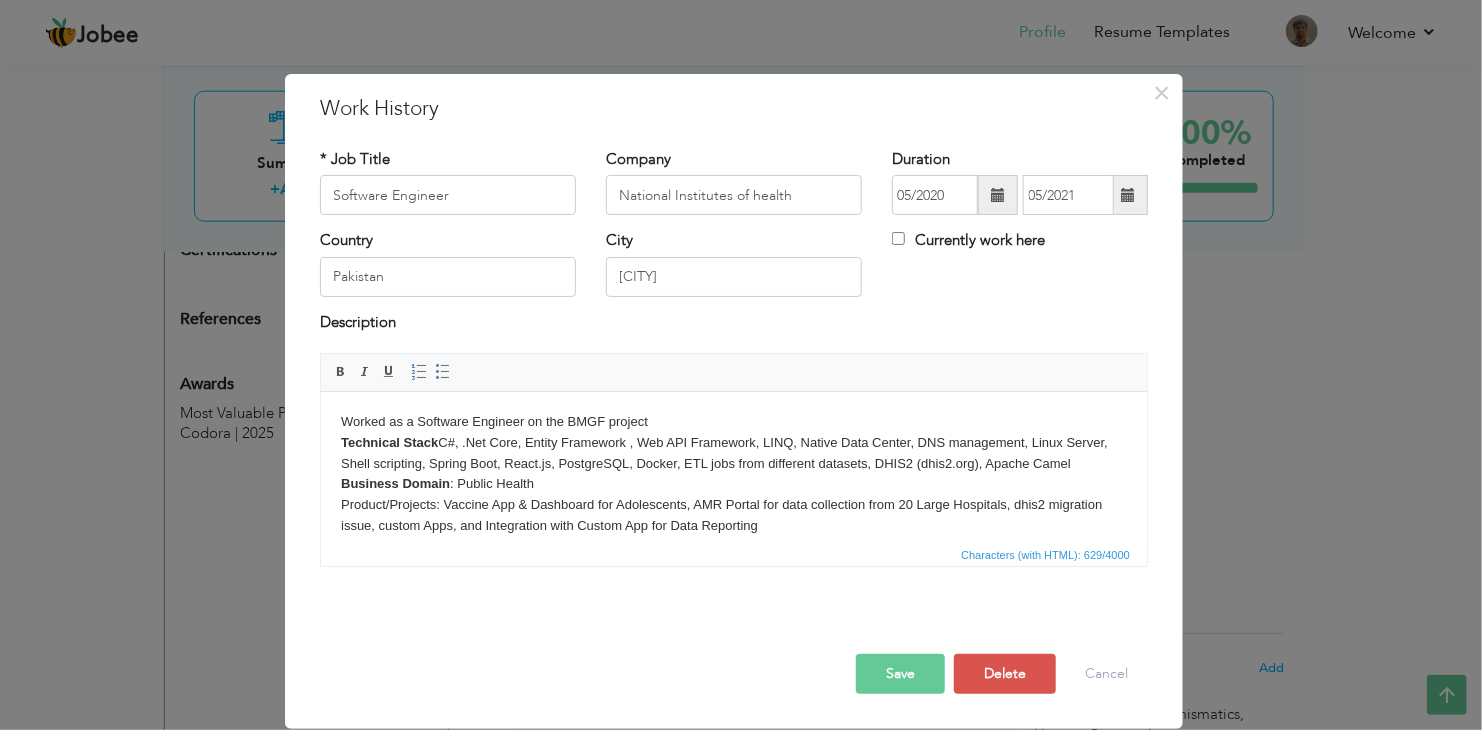 scroll, scrollTop: 76, scrollLeft: 0, axis: vertical 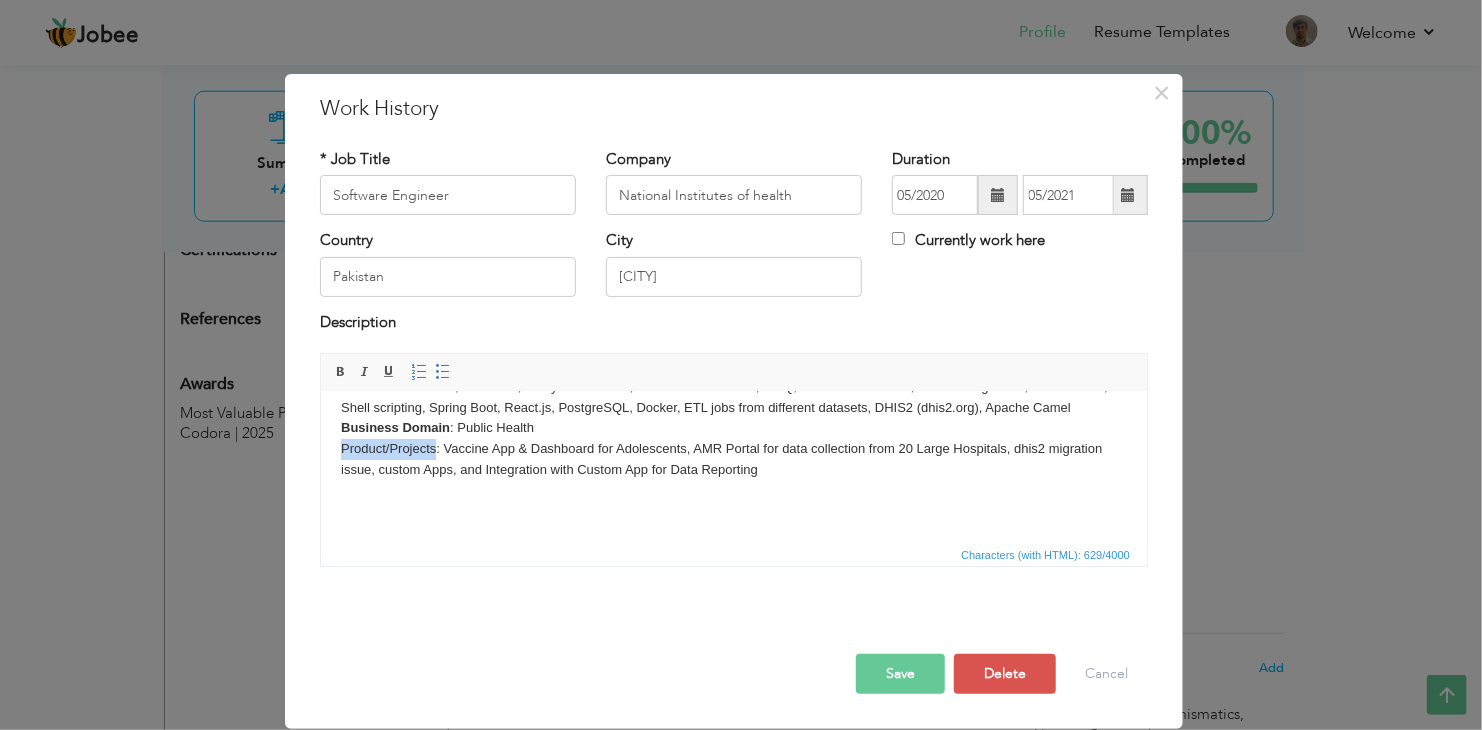 drag, startPoint x: 434, startPoint y: 449, endPoint x: 332, endPoint y: 455, distance: 102.176315 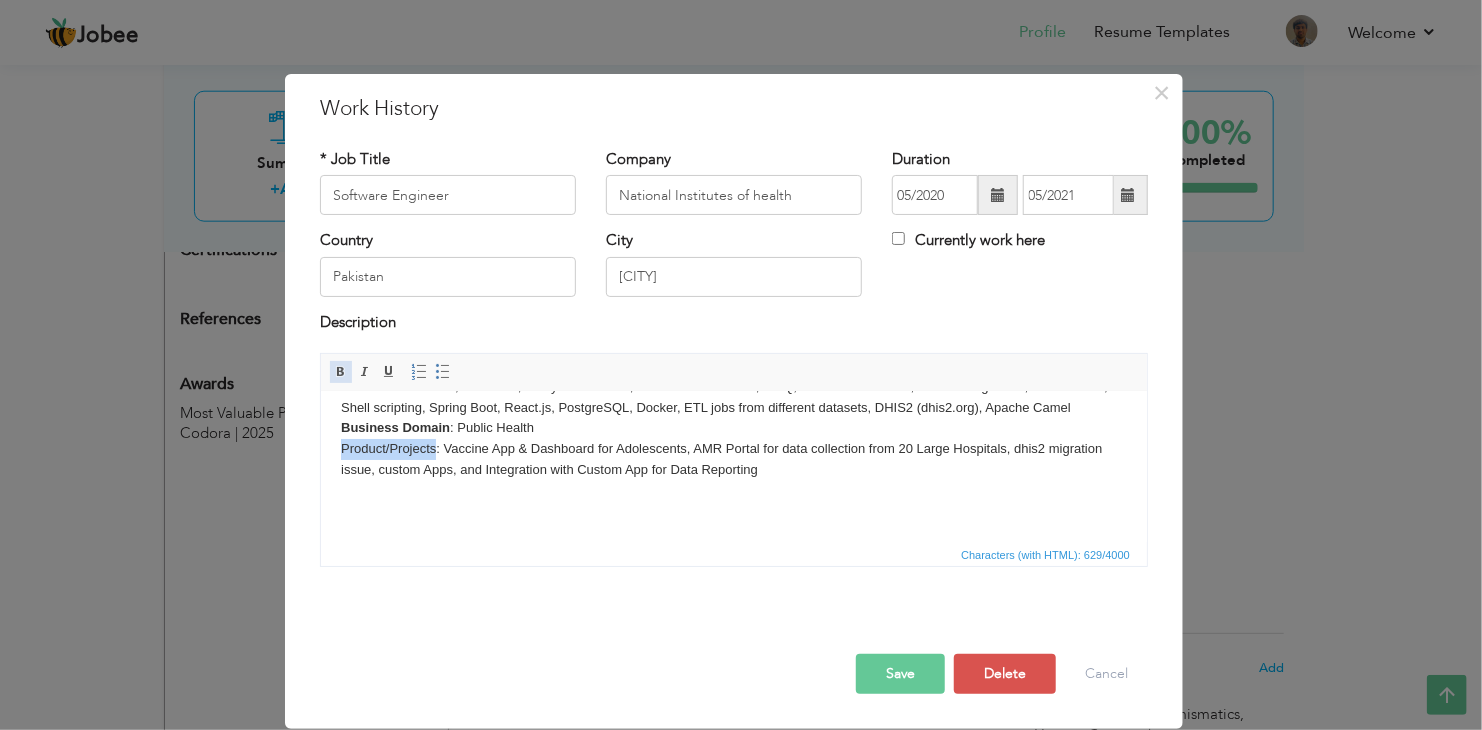 click on "Bold" at bounding box center [341, 372] 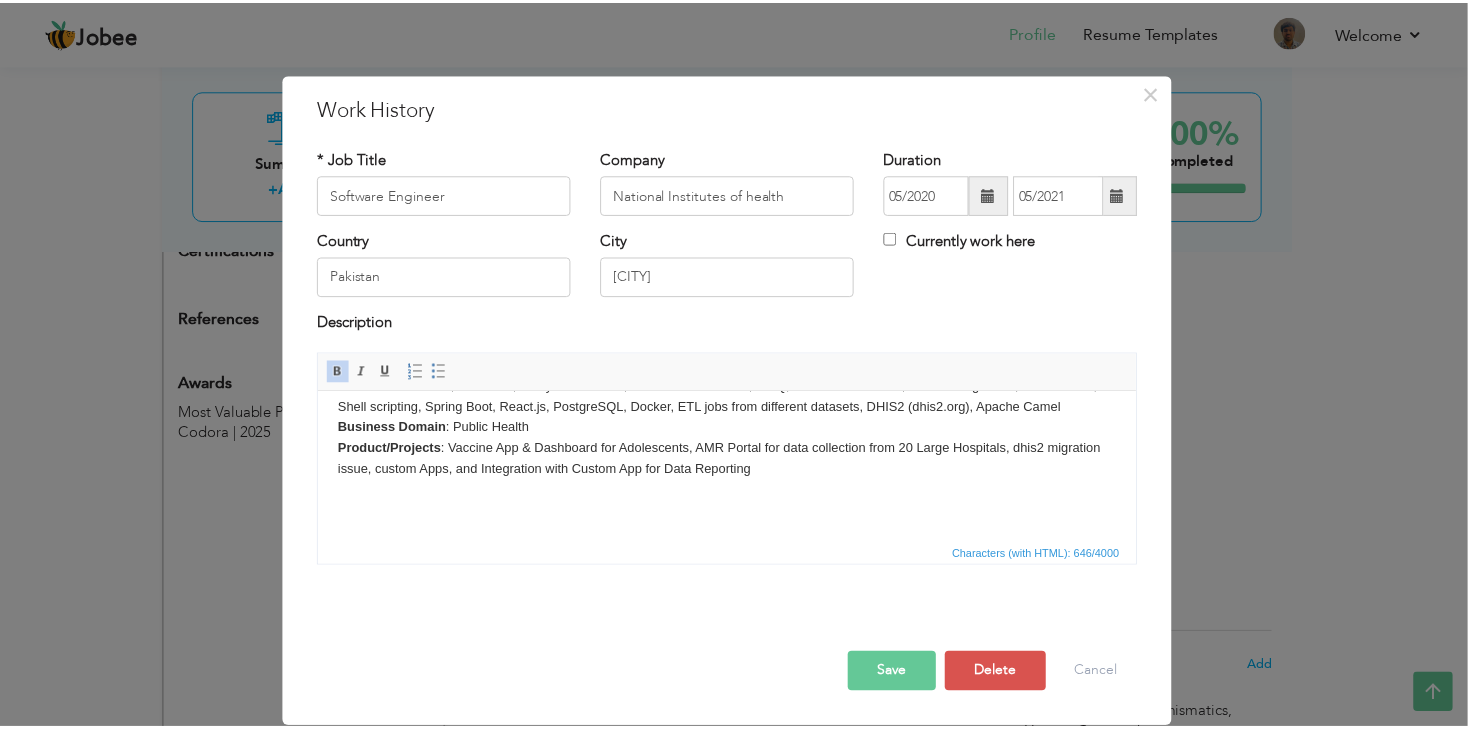 scroll, scrollTop: 0, scrollLeft: 0, axis: both 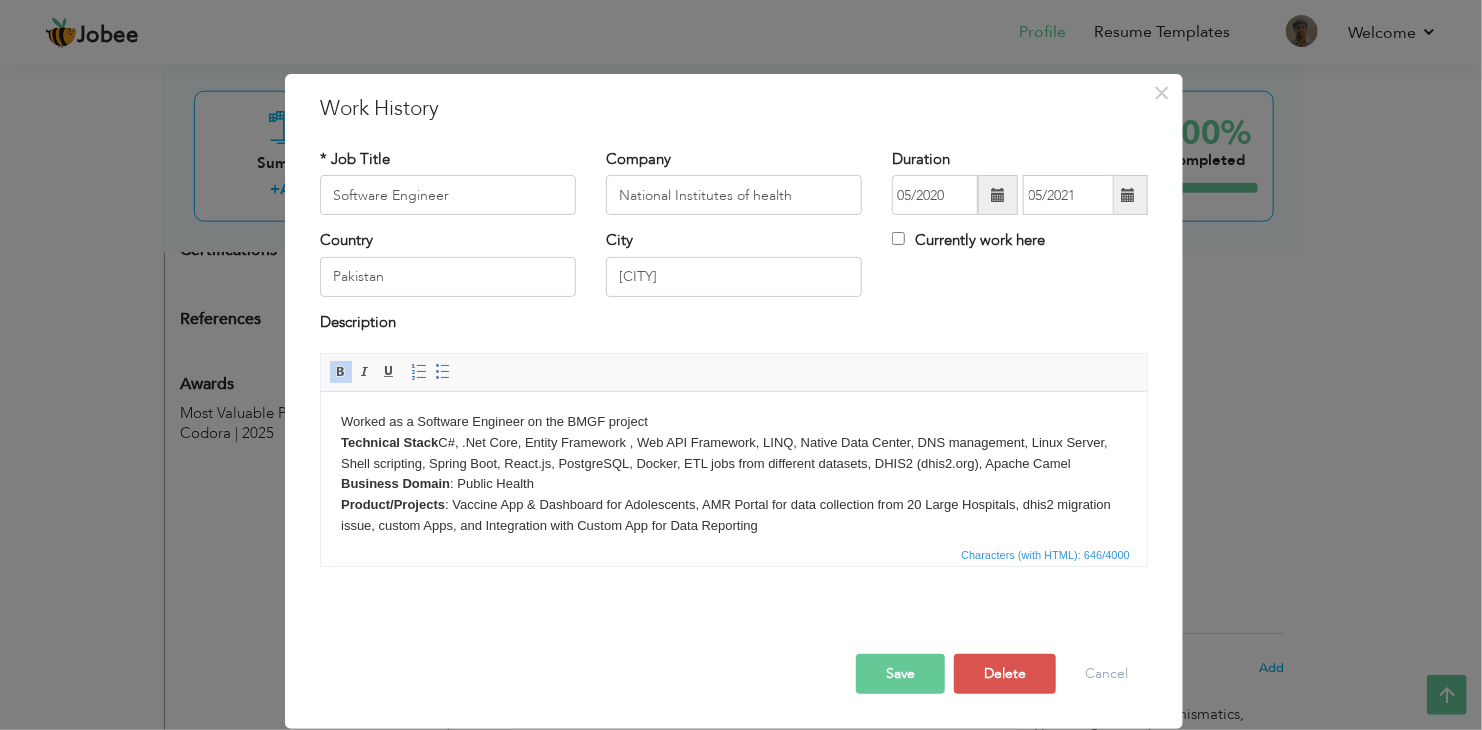click on "Save" at bounding box center (900, 674) 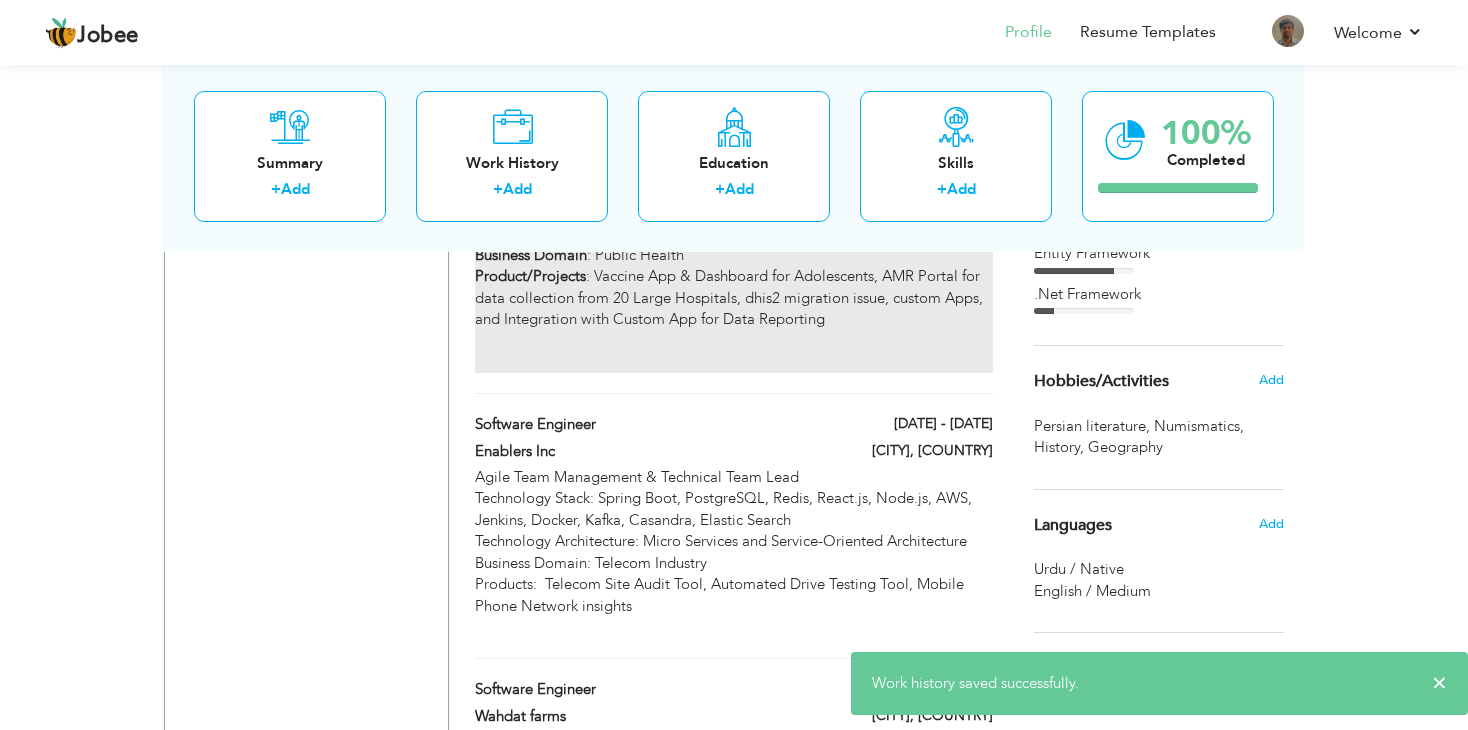 scroll, scrollTop: 1370, scrollLeft: 0, axis: vertical 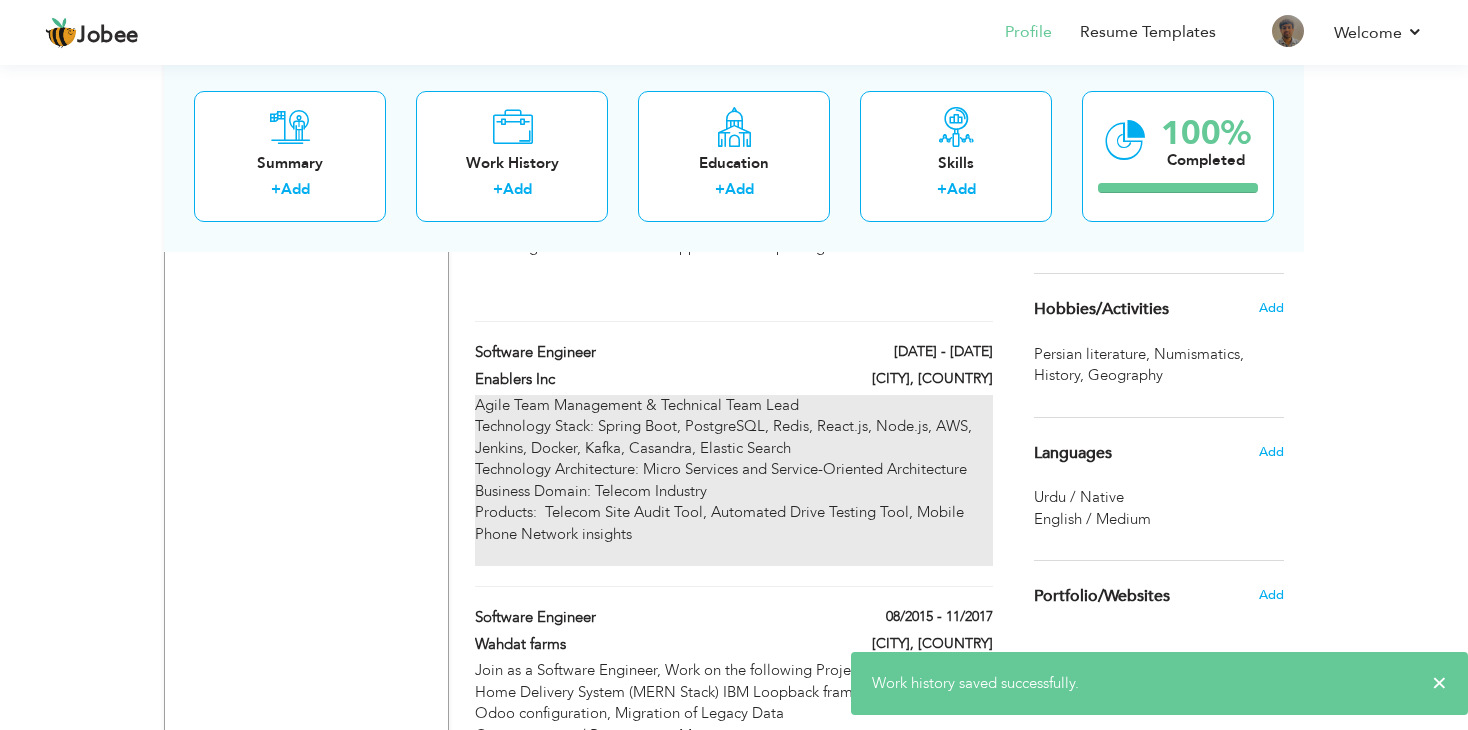 click on "Agile Team Management & Technical Team Lead
Technology Stack: Spring Boot, PostgreSQL, Redis, React.js, Node.js, AWS, Jenkins, Docker, Kafka, Casandra, Elastic Search
Technology Architecture: Micro Services and Service-Oriented Architecture
Business Domain: Telecom Industry
Products:  Telecom Site Audit Tool, Automated Drive Testing Tool, Mobile Phone Network insights" at bounding box center (734, 480) 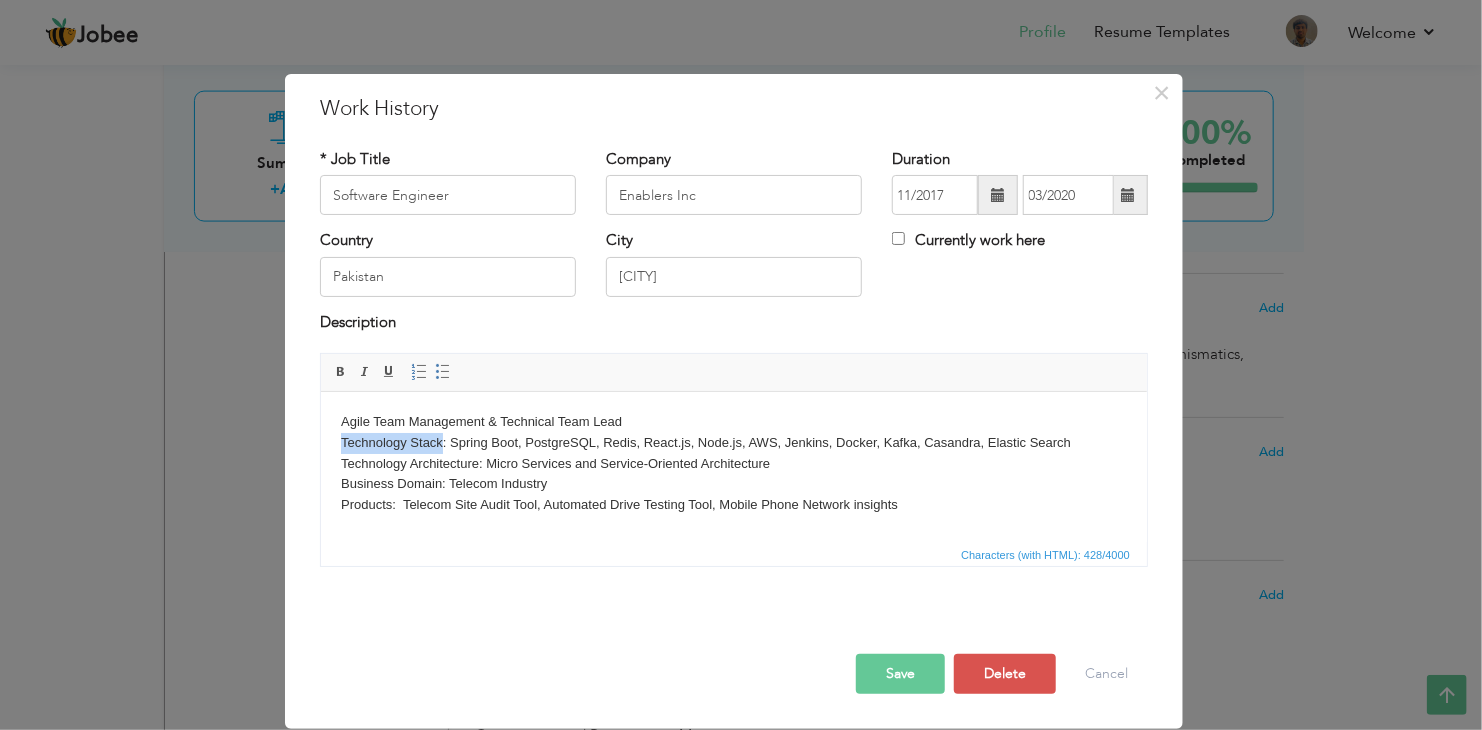 drag, startPoint x: 442, startPoint y: 443, endPoint x: 335, endPoint y: 444, distance: 107.00467 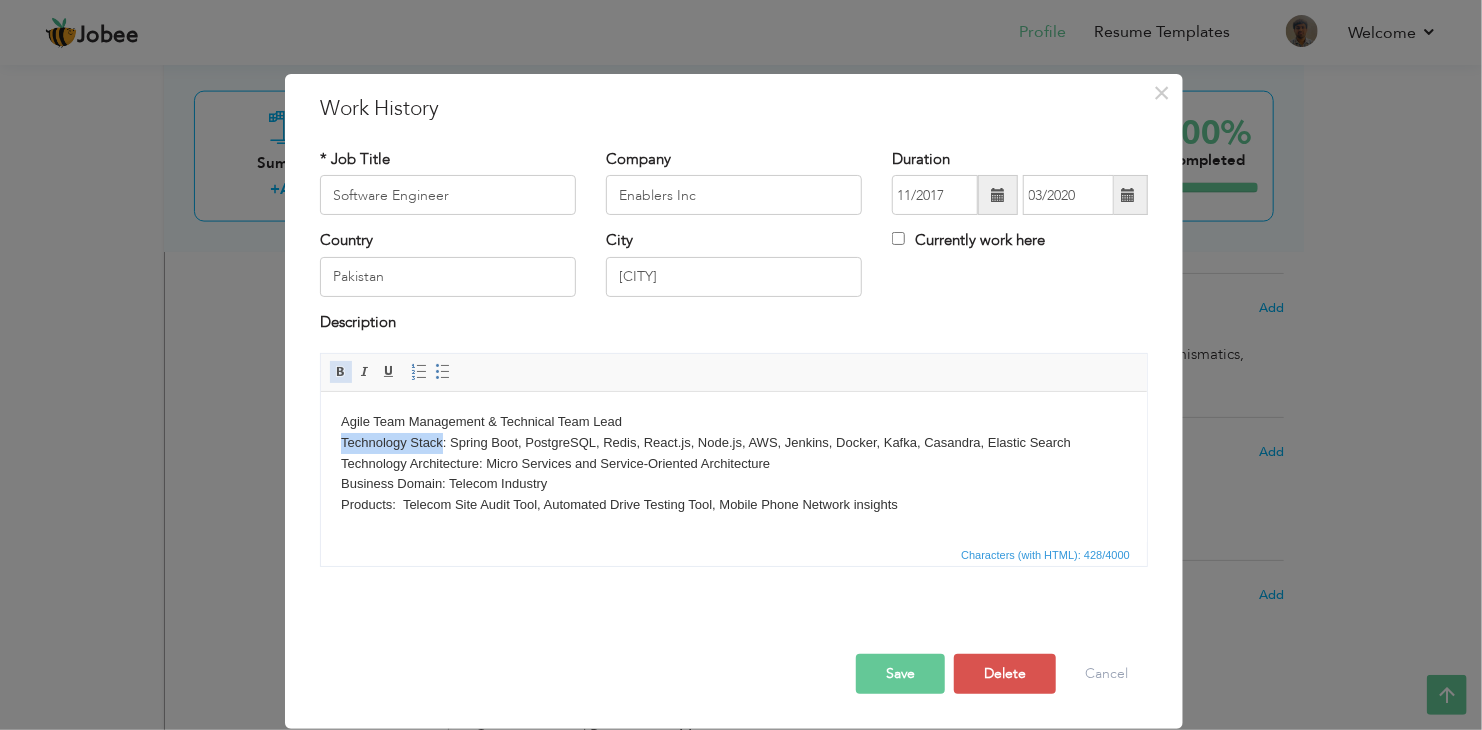 click at bounding box center [341, 372] 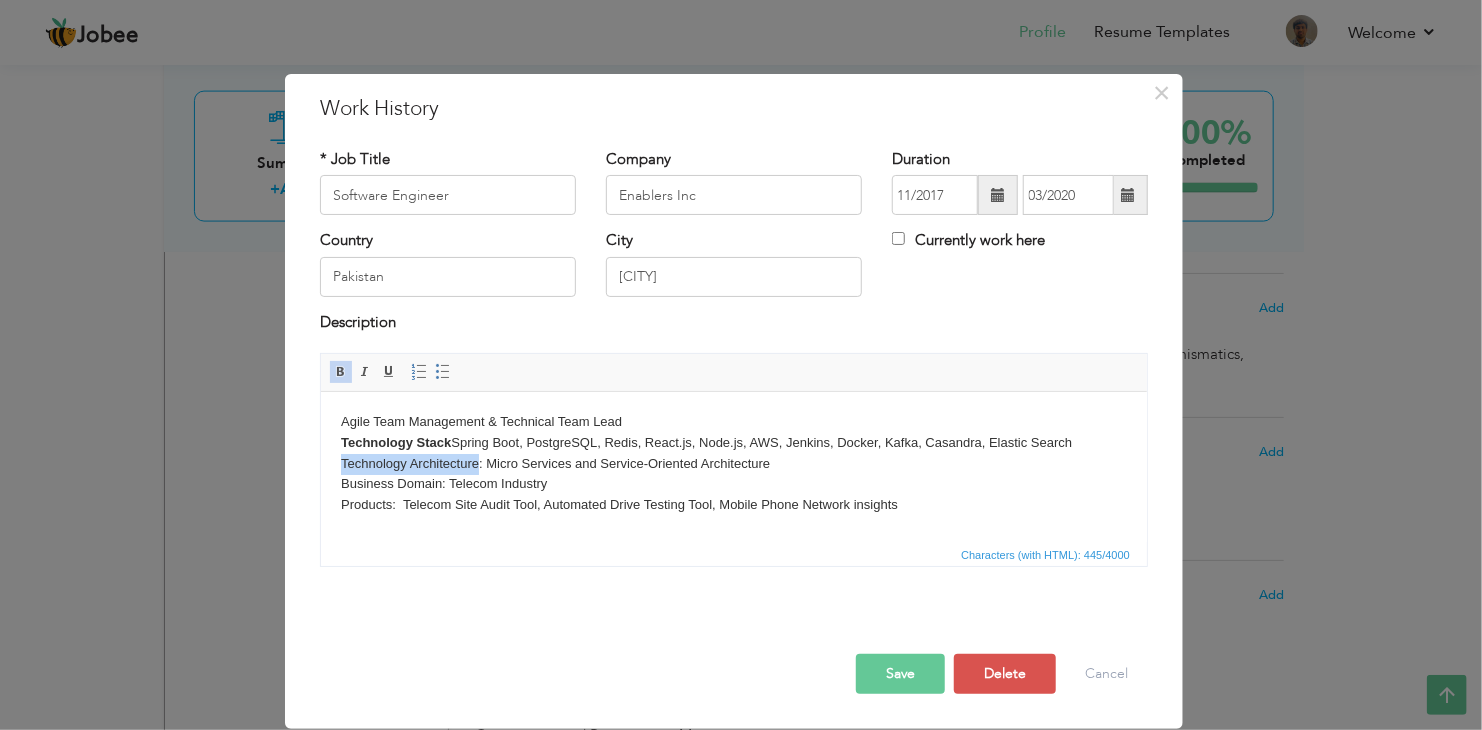 drag, startPoint x: 479, startPoint y: 466, endPoint x: 336, endPoint y: 467, distance: 143.0035 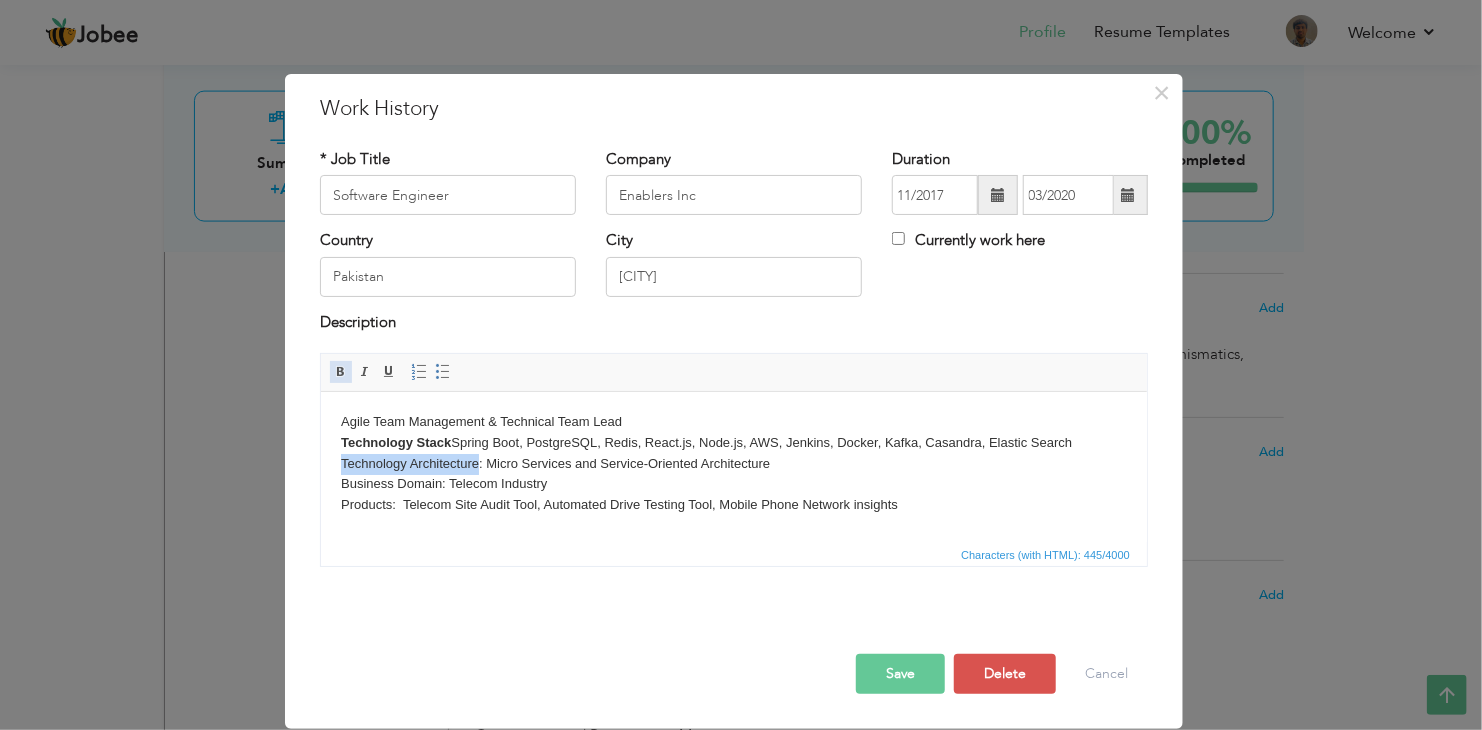 click at bounding box center (341, 372) 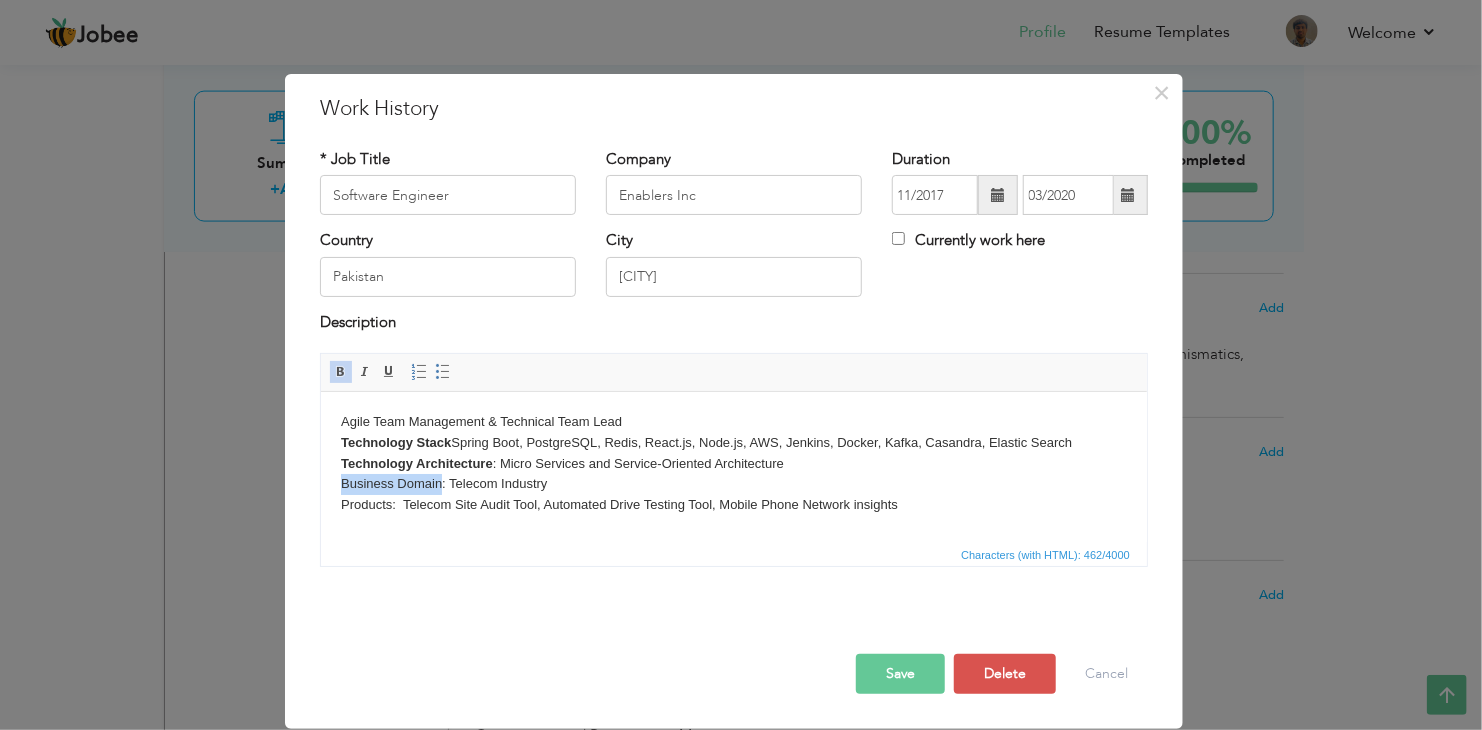 drag, startPoint x: 440, startPoint y: 483, endPoint x: 340, endPoint y: 489, distance: 100.17984 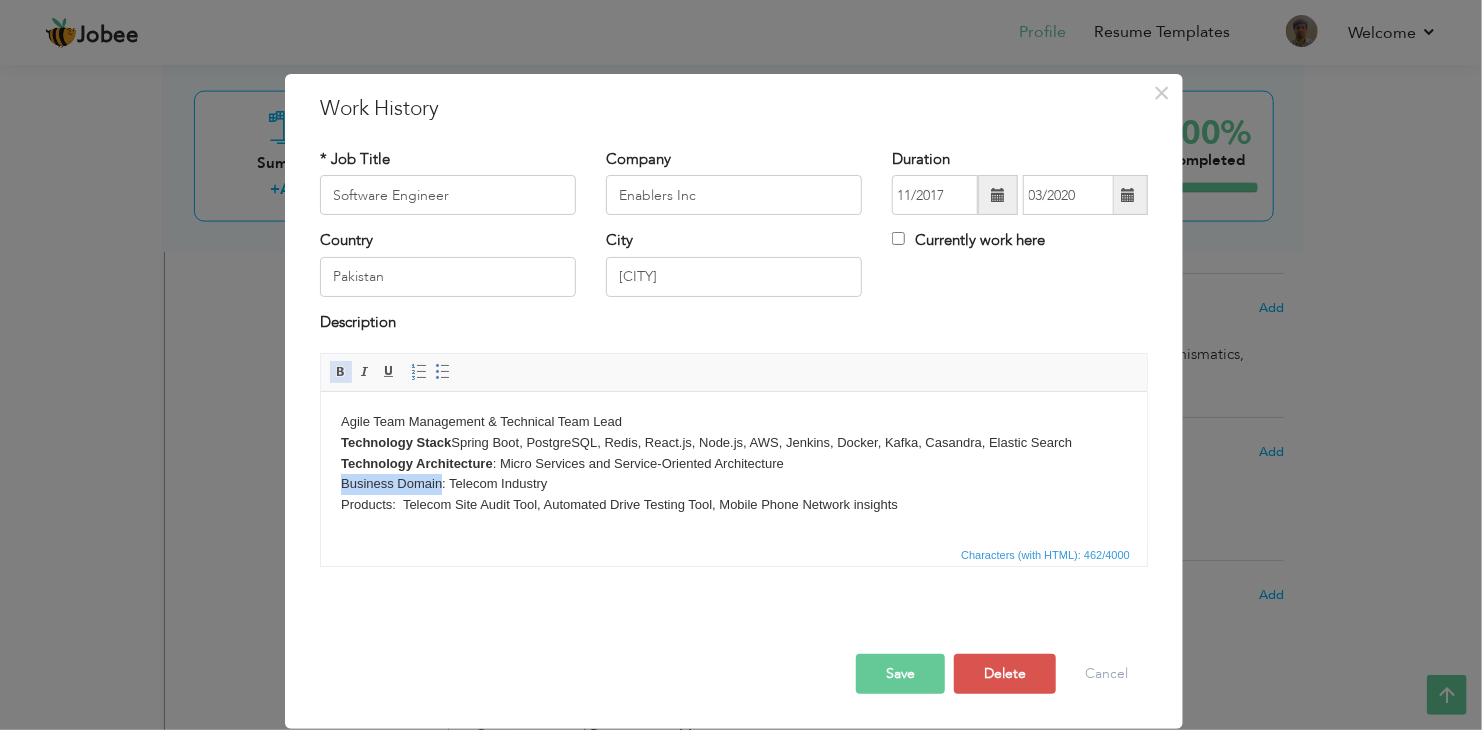 click at bounding box center (341, 372) 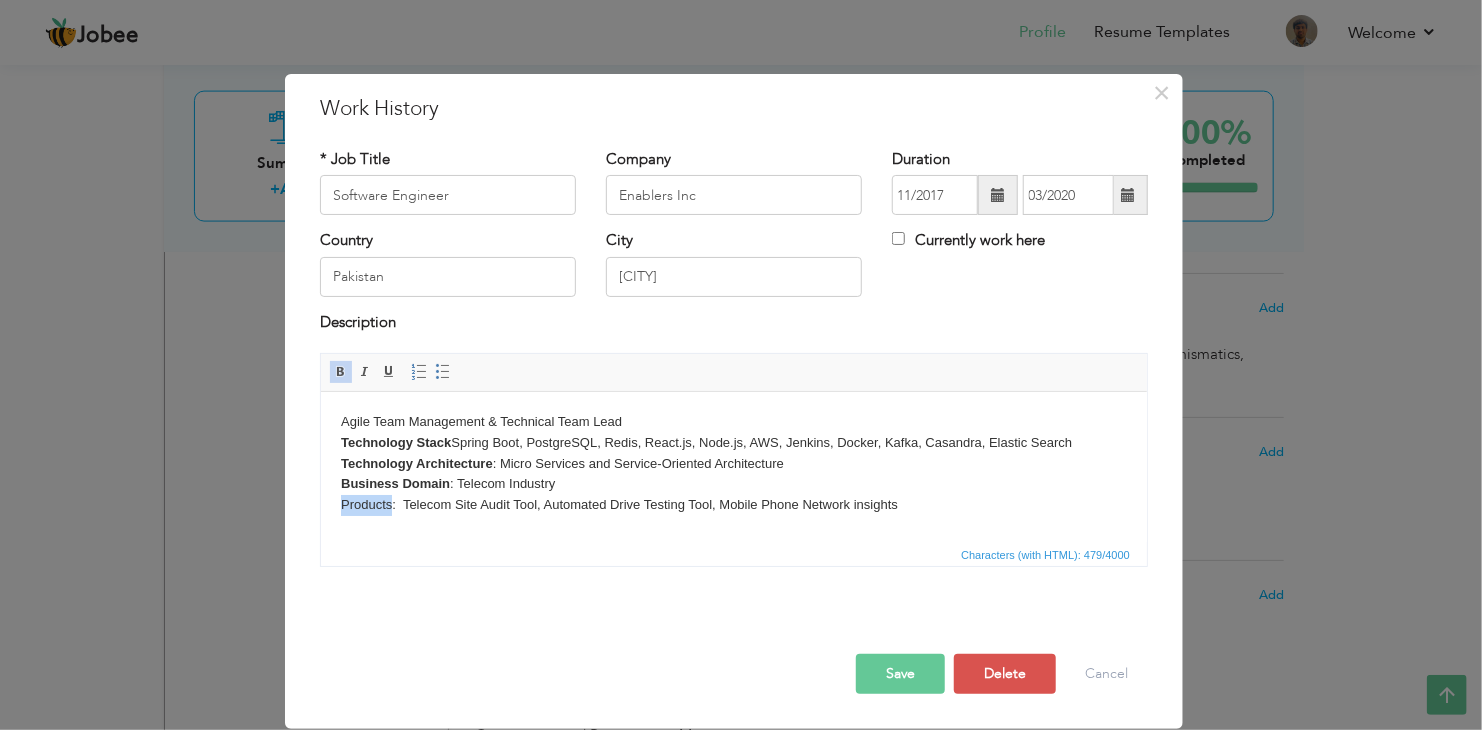 drag, startPoint x: 390, startPoint y: 505, endPoint x: 330, endPoint y: 501, distance: 60.133186 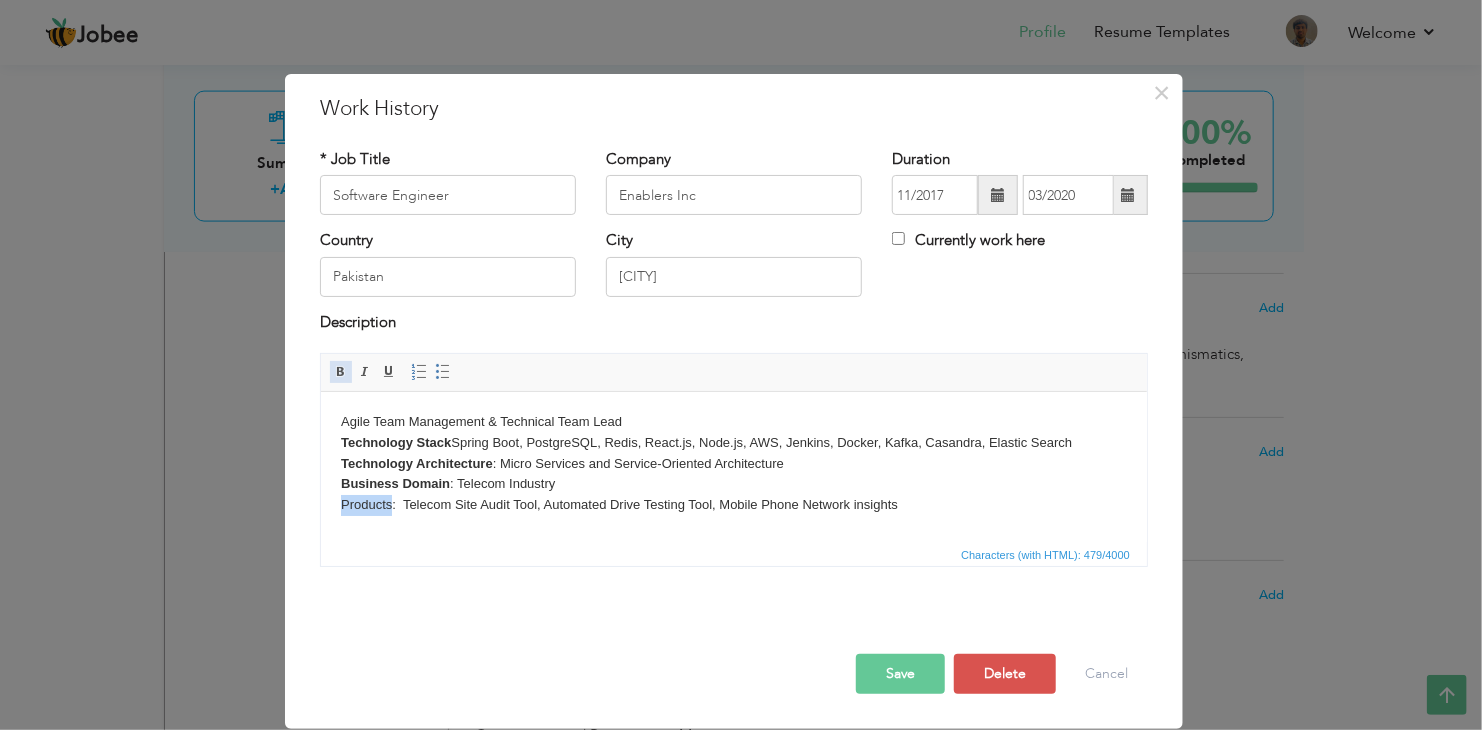 click at bounding box center (341, 372) 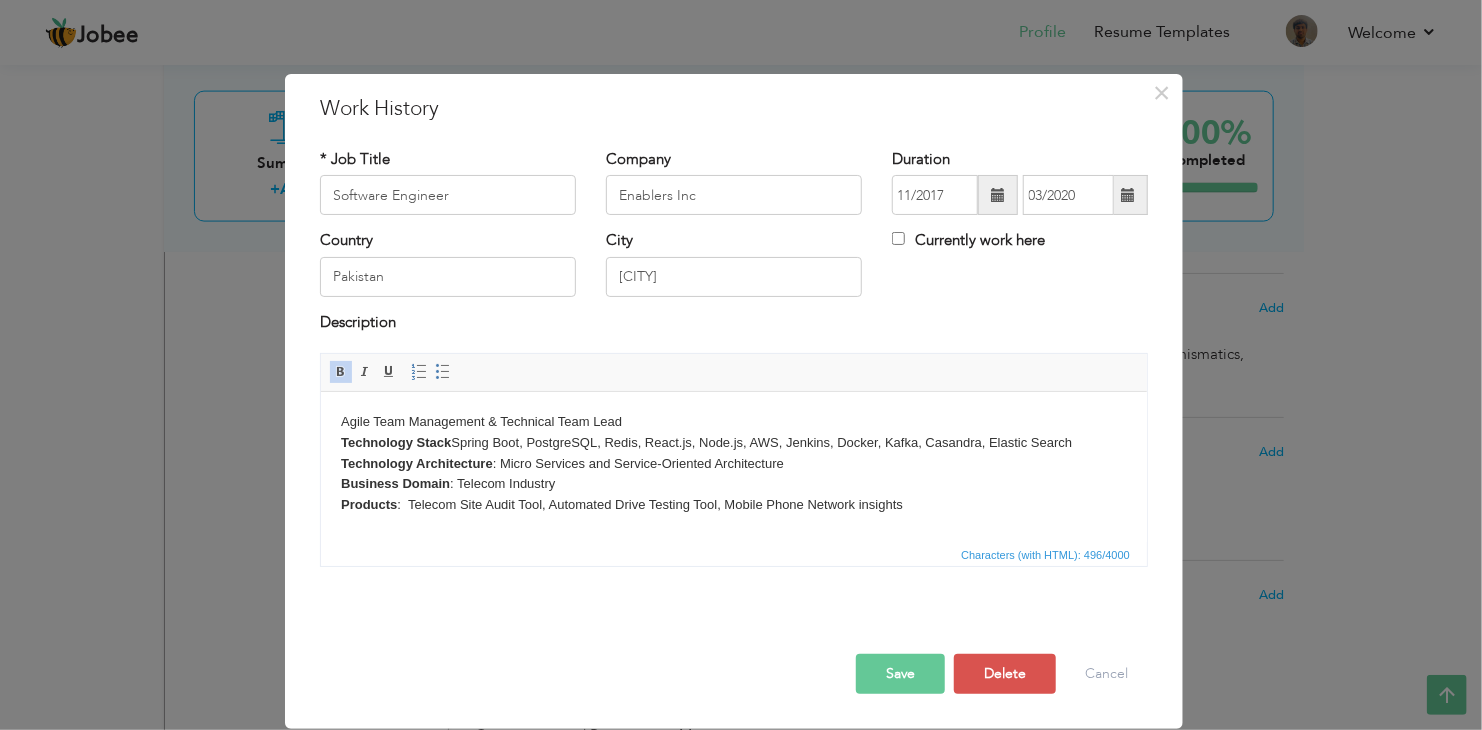 click on "Save
Save and Continue
Delete
Cancel" at bounding box center [734, 653] 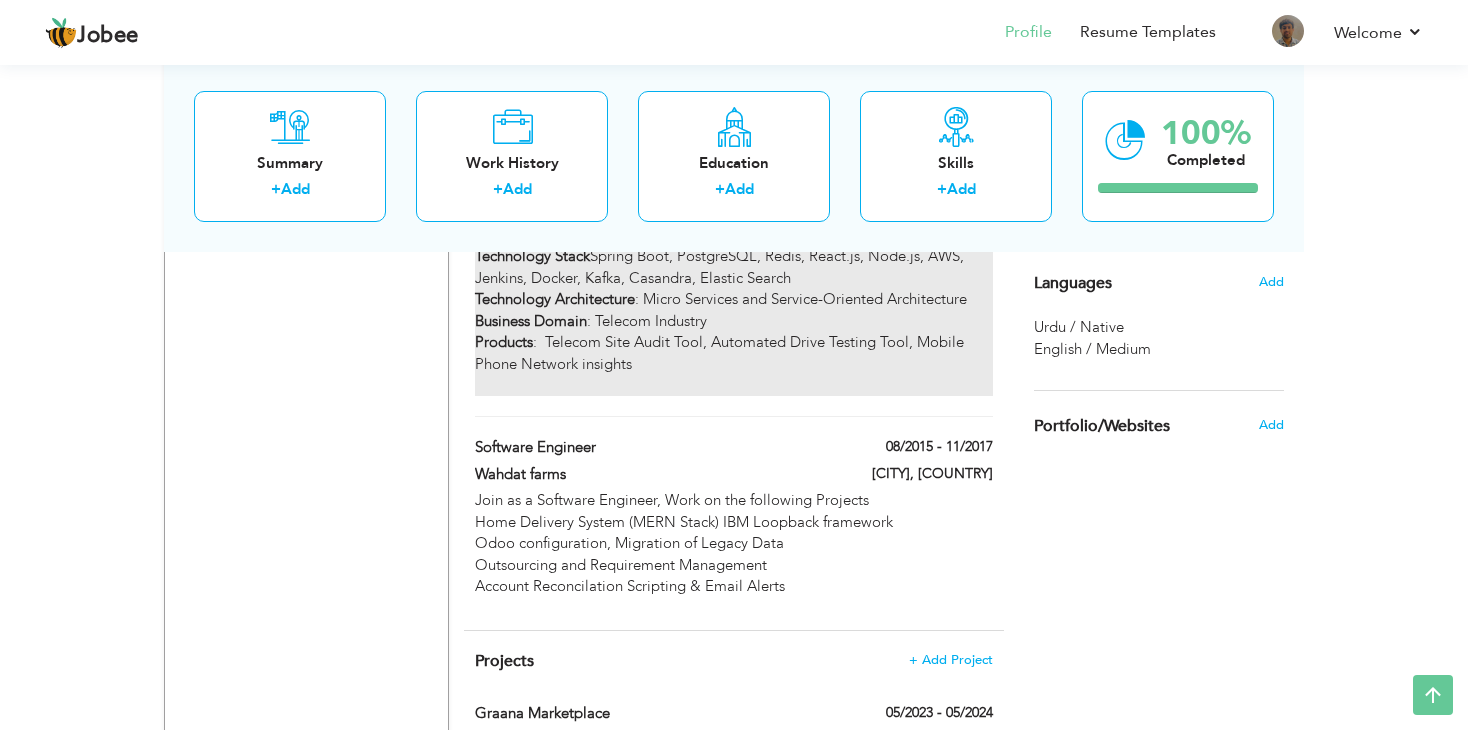 scroll, scrollTop: 1539, scrollLeft: 0, axis: vertical 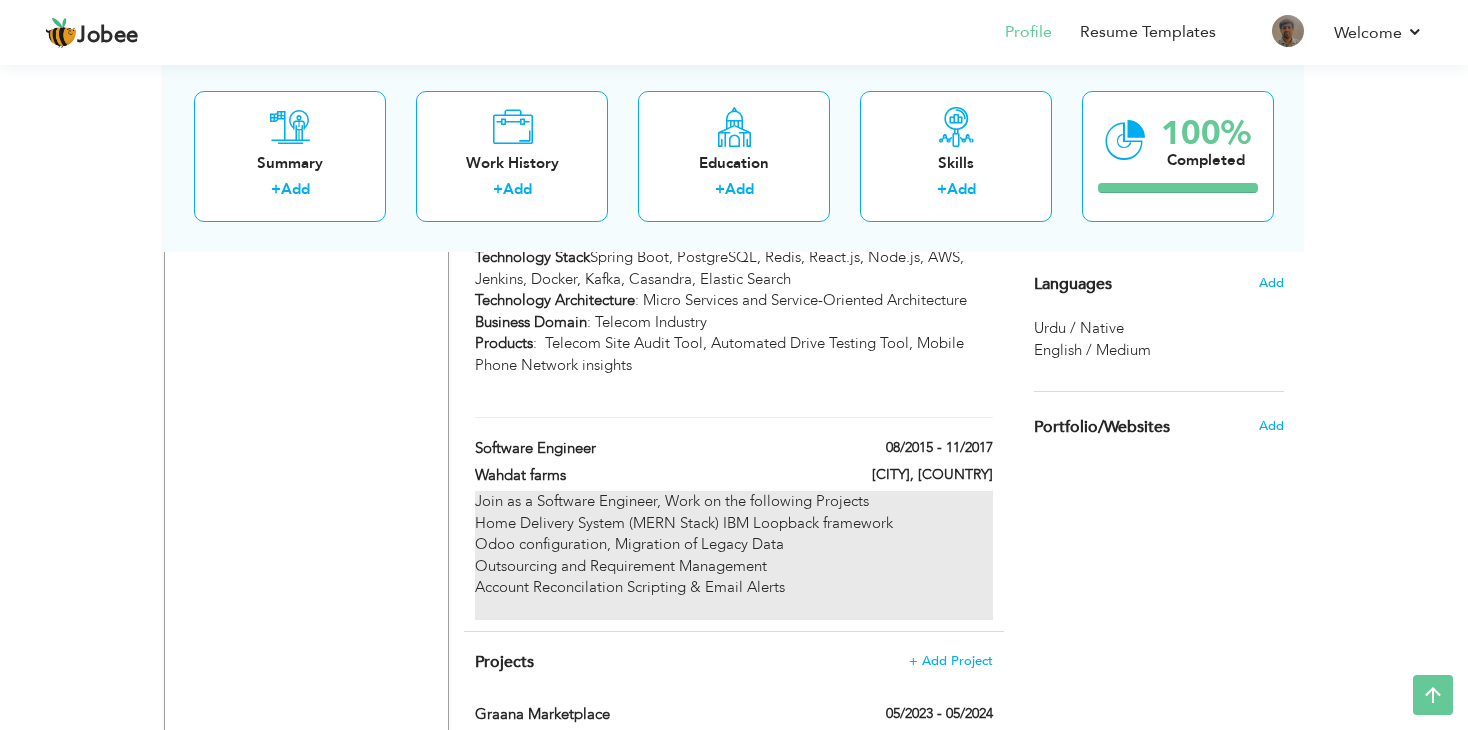 click on "Join as a Software Engineer, Work on the following Projects
Home Delivery System (MERN Stack) IBM Loopback framework
Odoo configuration, Migration of Legacy Data
Outsourcing and Requirement Management
Account Reconcilation Scripting & Email Alerts" at bounding box center [734, 555] 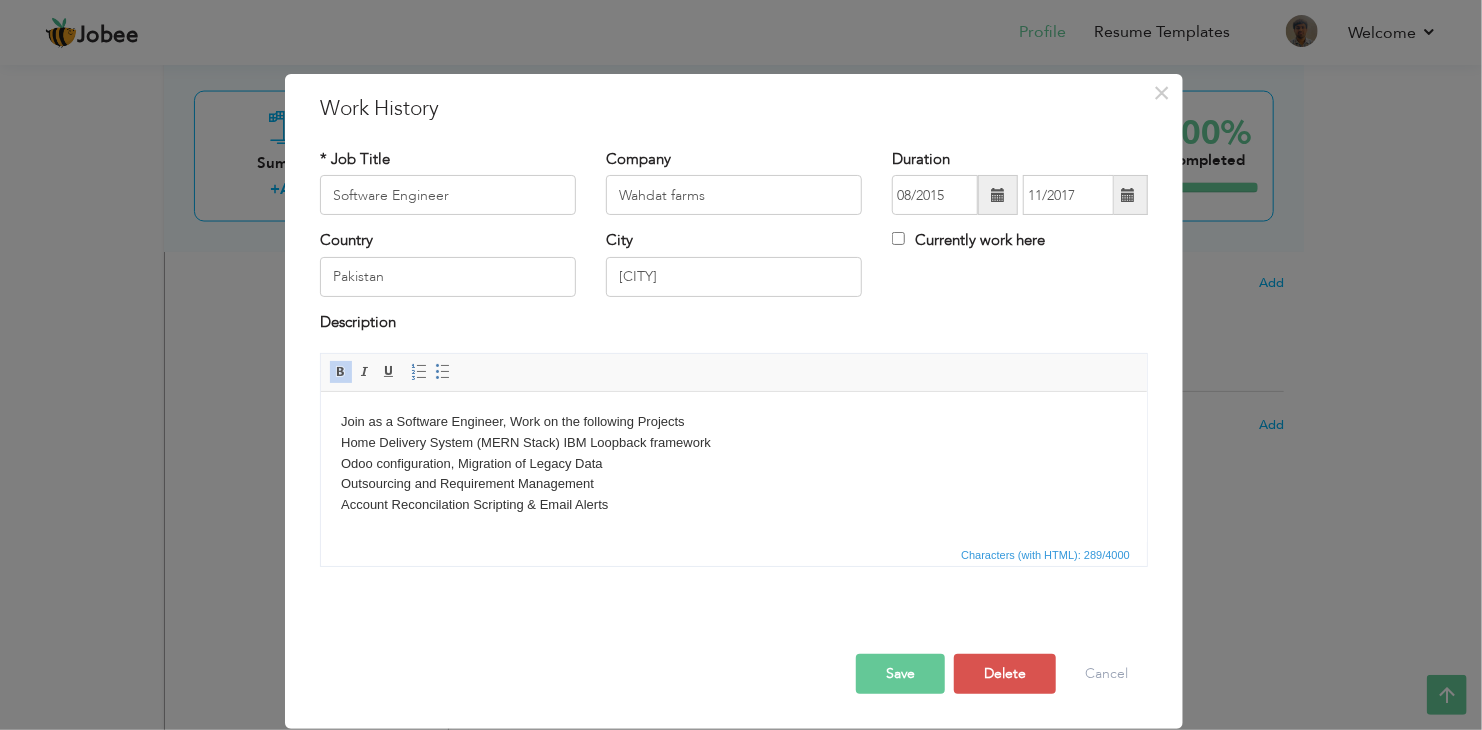 click on "Save" at bounding box center (900, 674) 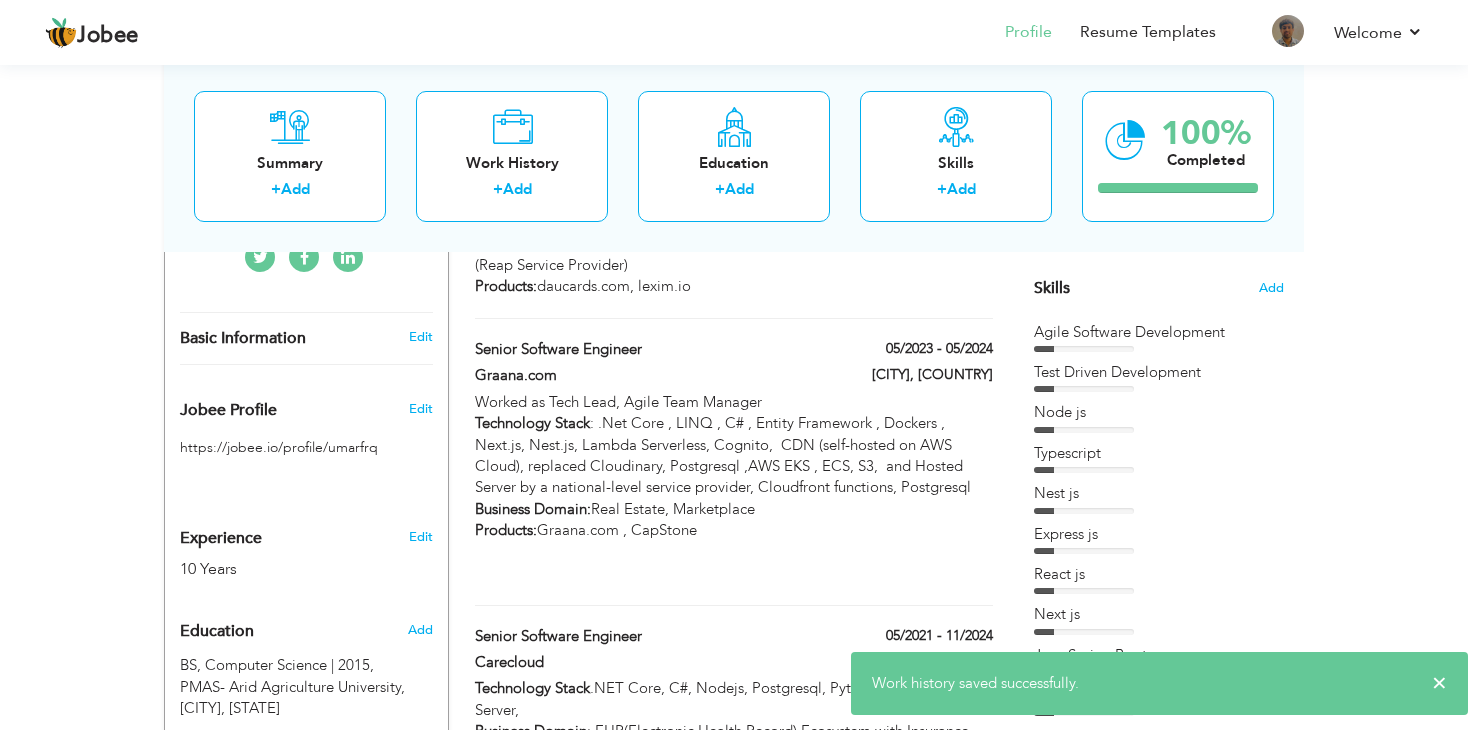 scroll, scrollTop: 0, scrollLeft: 0, axis: both 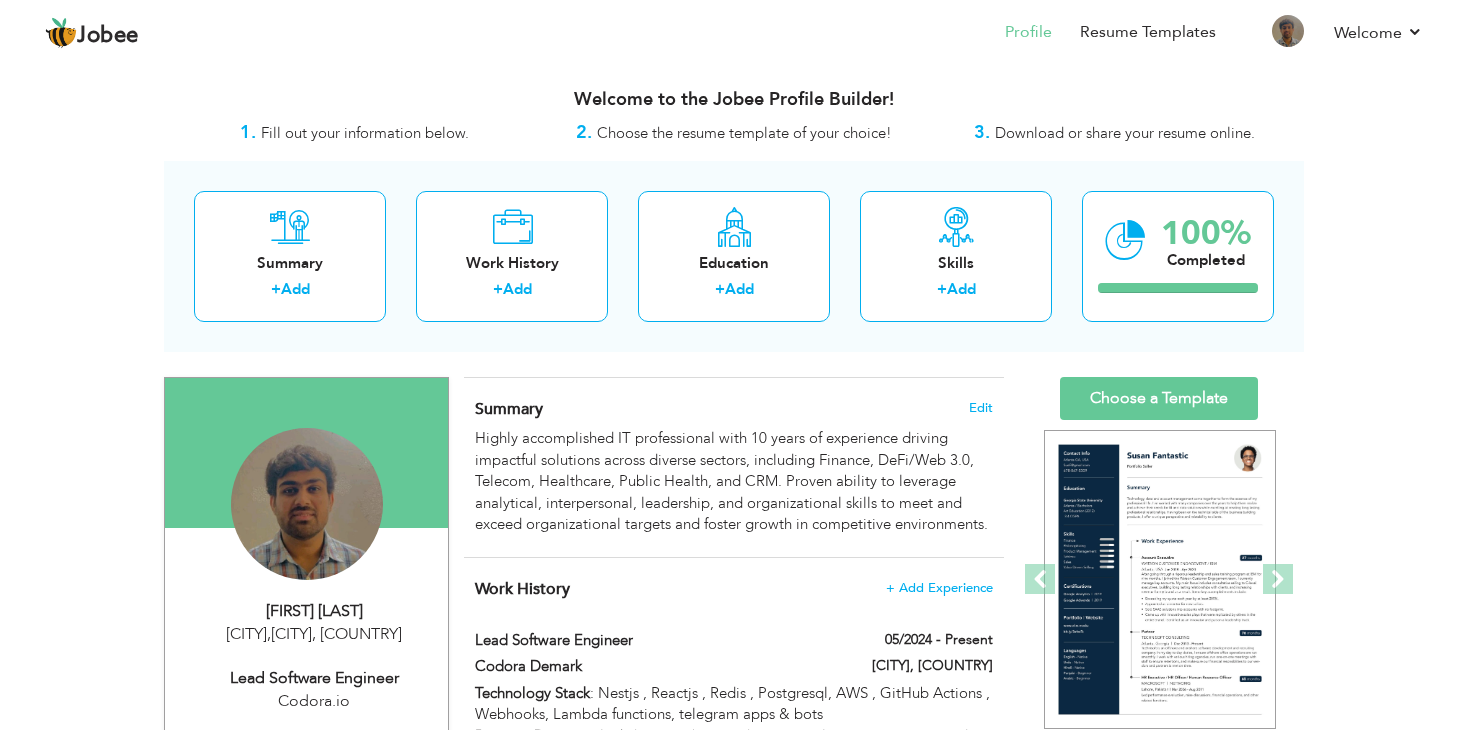 click on "View Resume
Export PDF
Profile
Summary
Public Link
Experience
Education
Awards
Work Histroy
Projects
Certifications
Skills
Preferred Job City" at bounding box center (734, 2050) 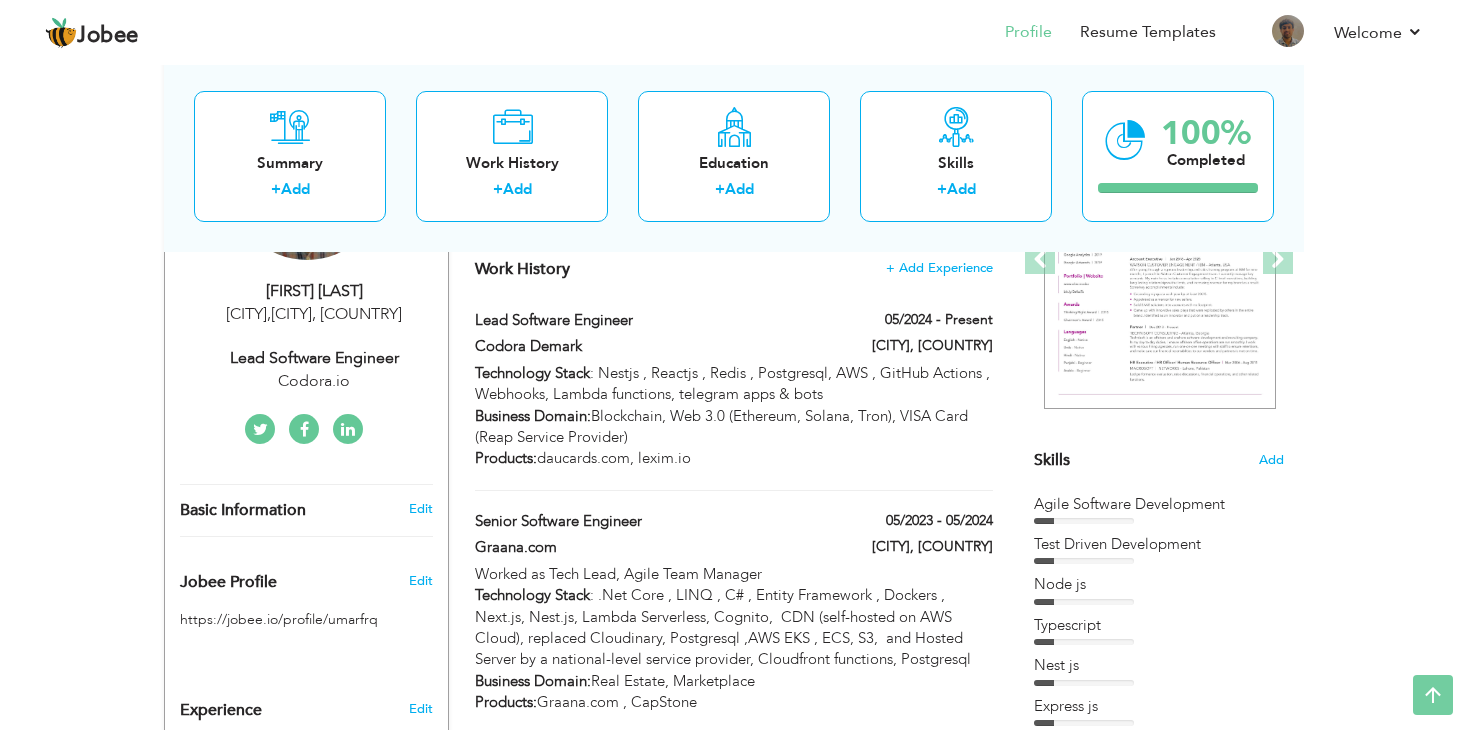 scroll, scrollTop: 0, scrollLeft: 0, axis: both 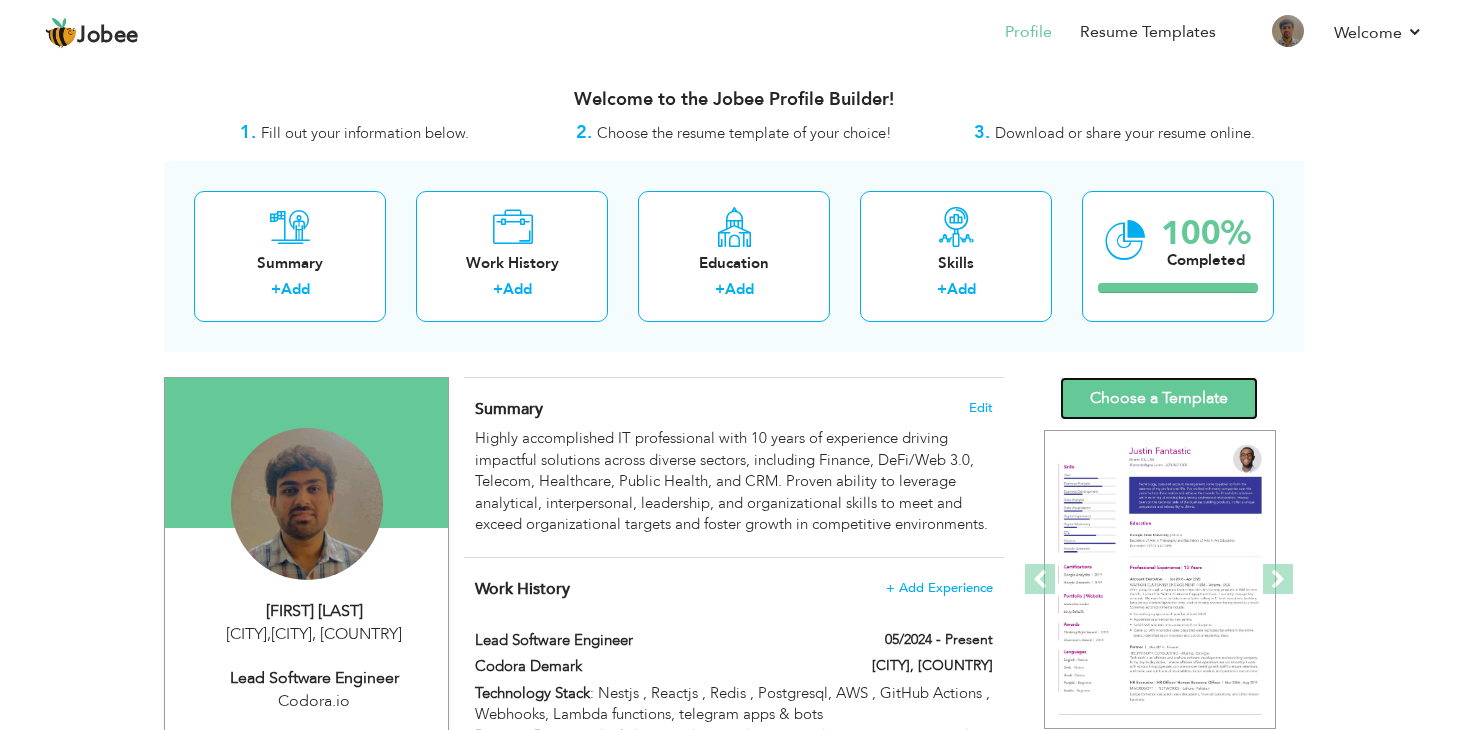 click on "Choose a Template" at bounding box center [1159, 398] 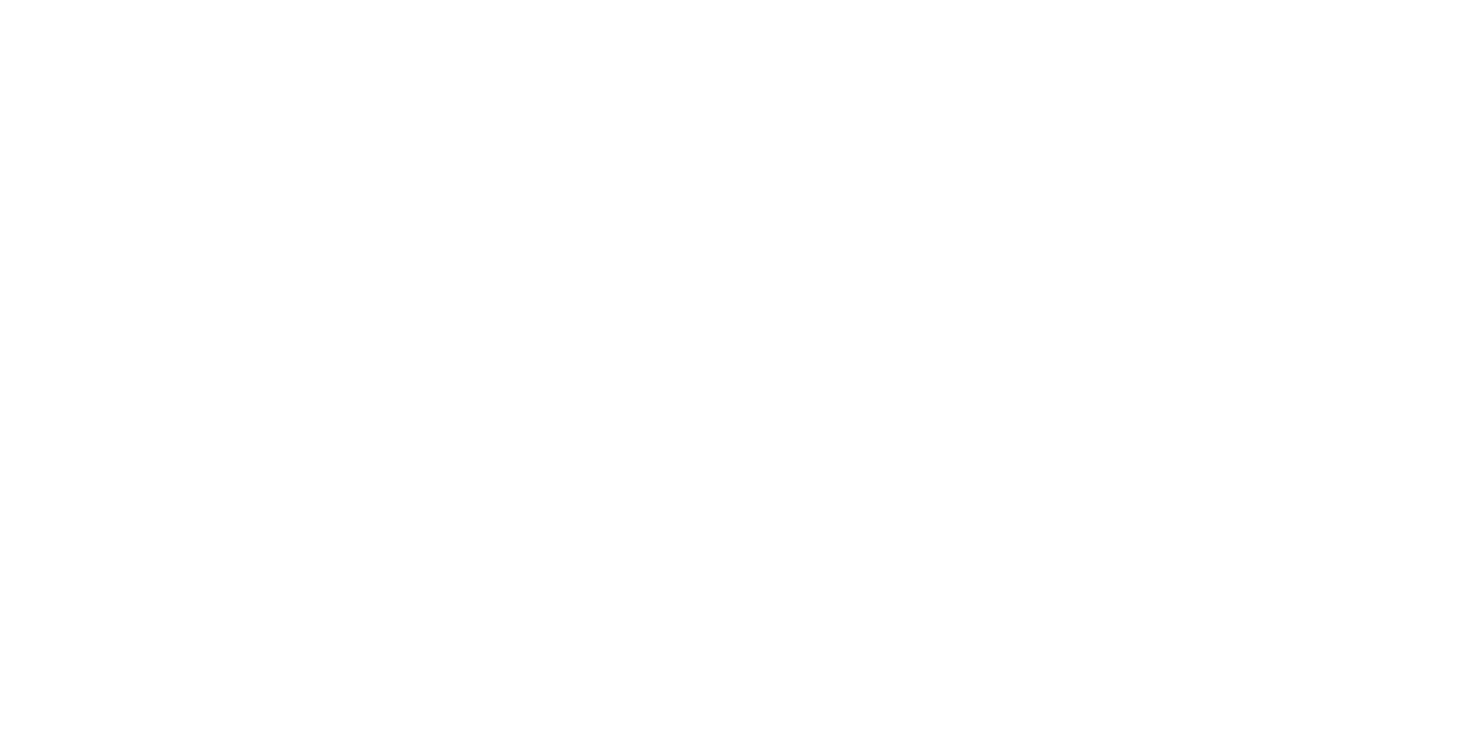 scroll, scrollTop: 0, scrollLeft: 0, axis: both 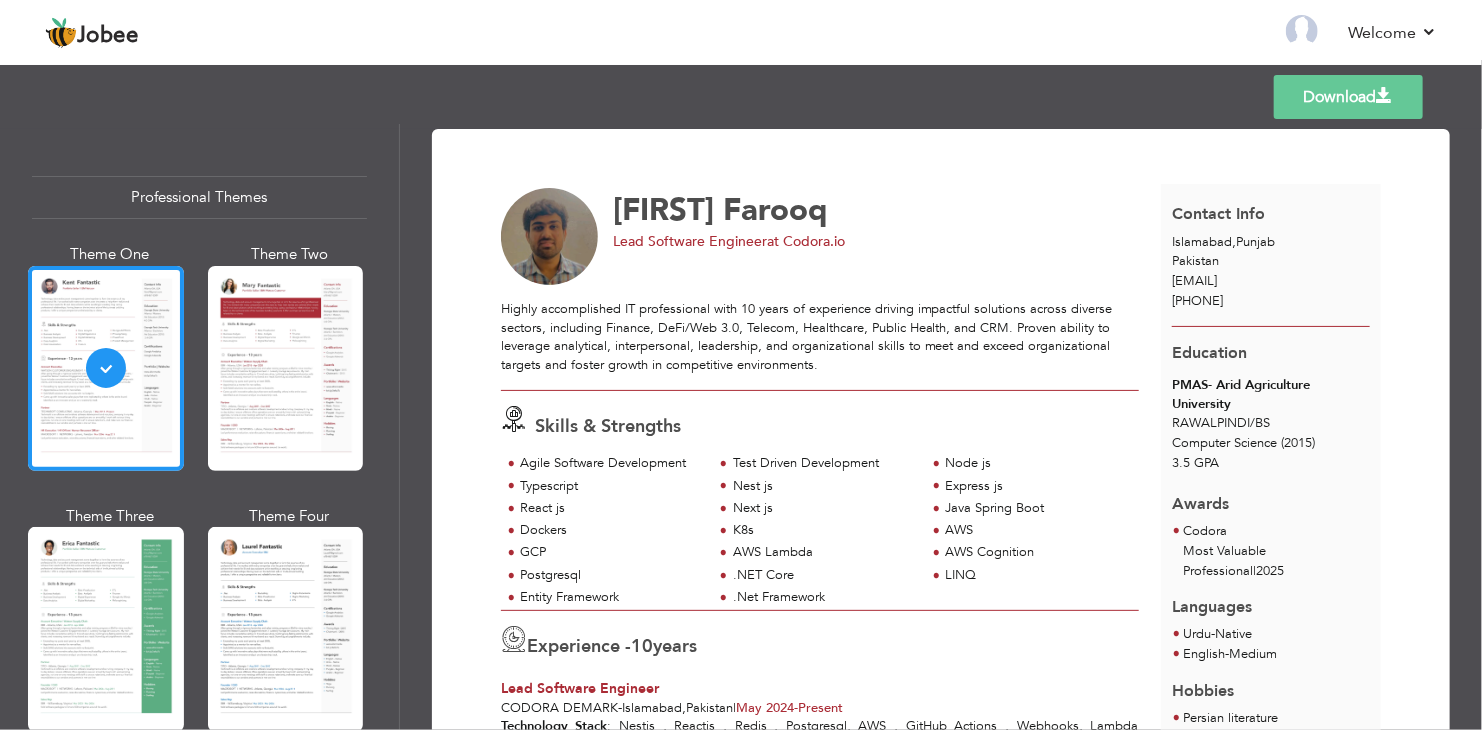 click on "Download" at bounding box center (1348, 97) 